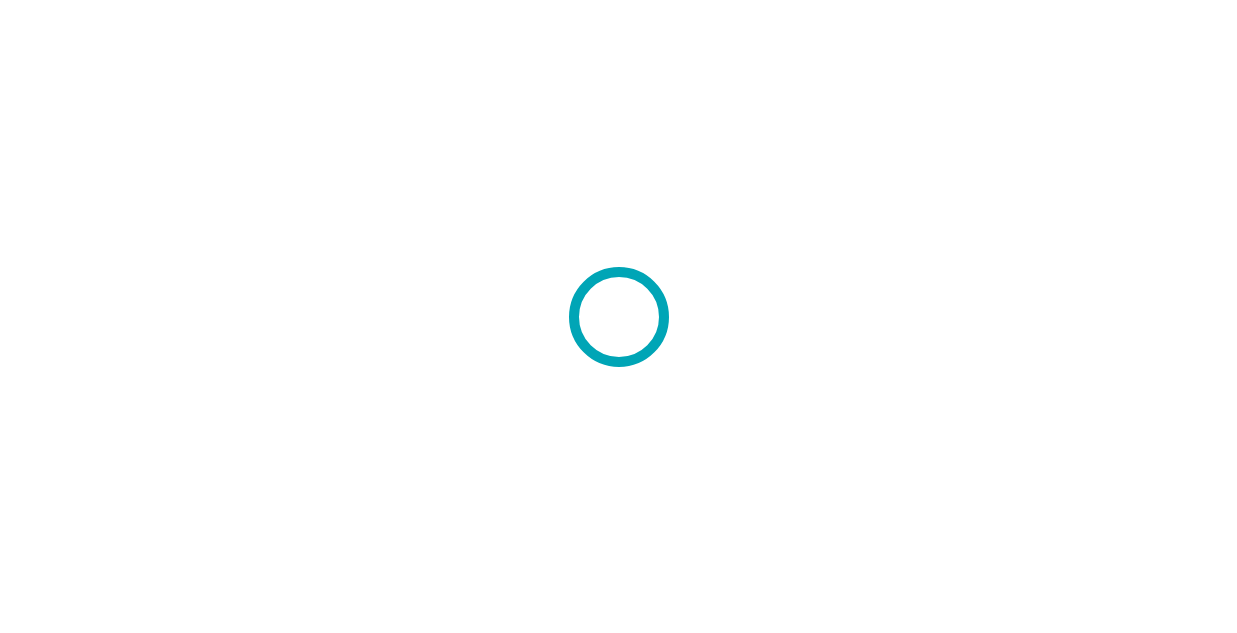 scroll, scrollTop: 0, scrollLeft: 0, axis: both 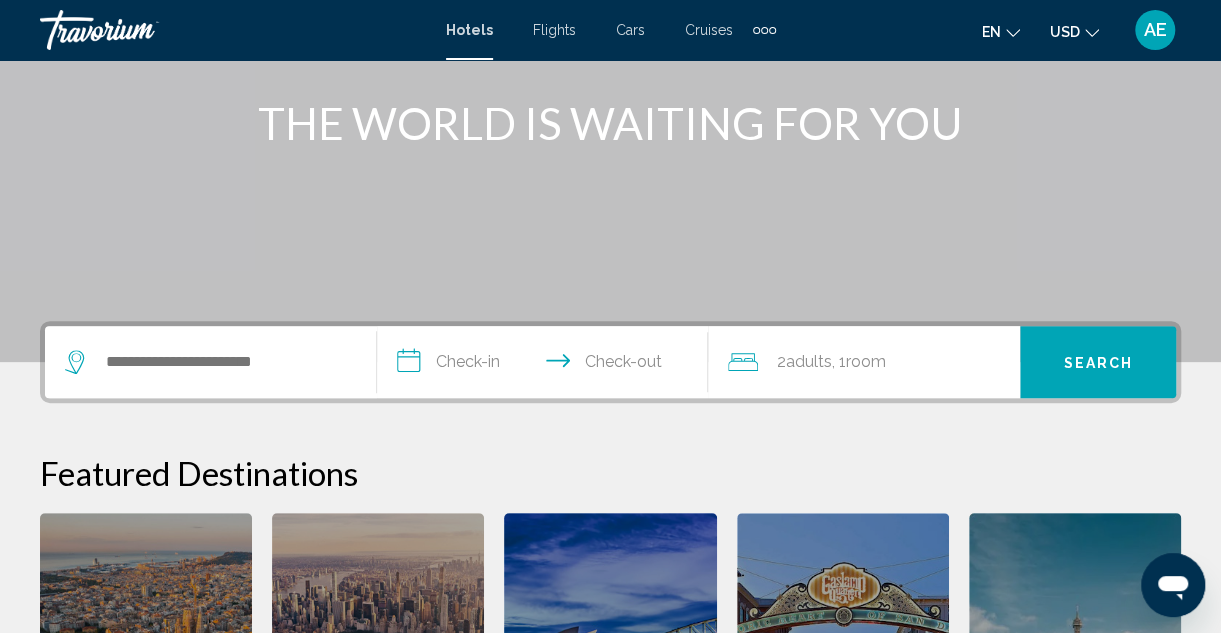 click on "Hotels" at bounding box center (469, 30) 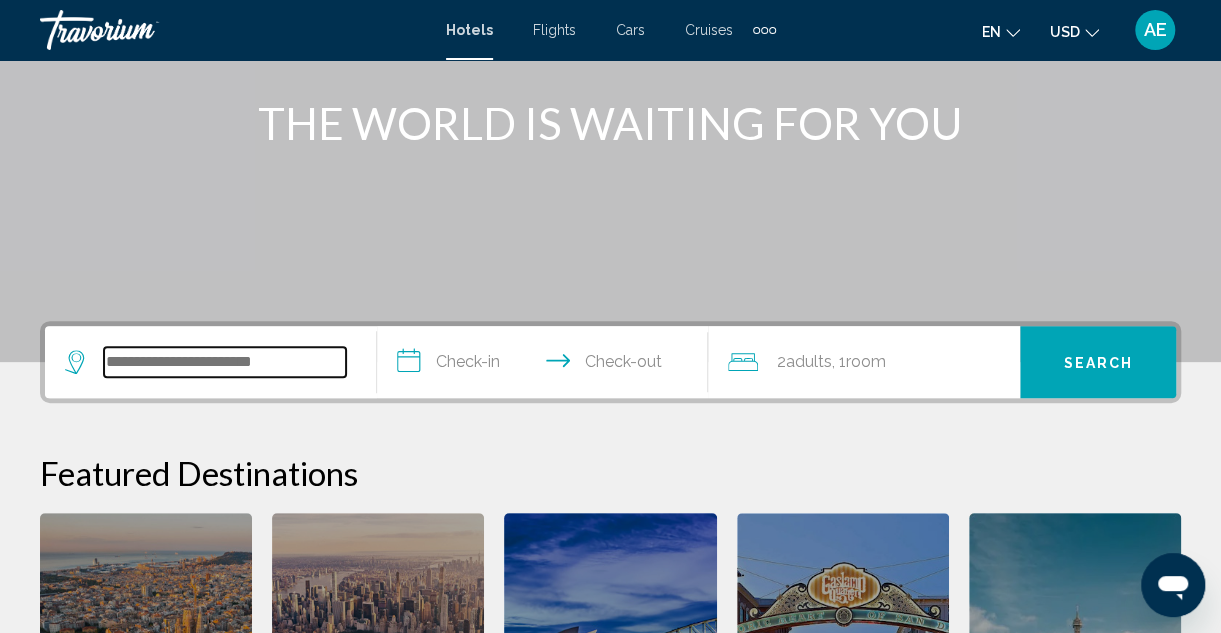 click at bounding box center (225, 362) 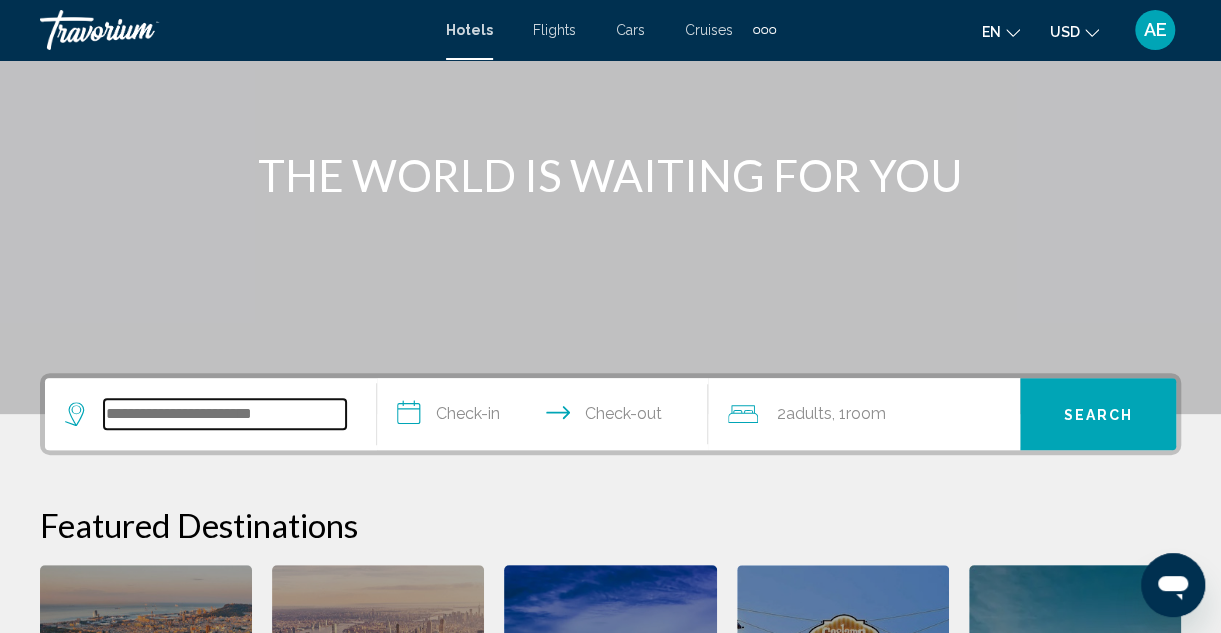 scroll, scrollTop: 192, scrollLeft: 0, axis: vertical 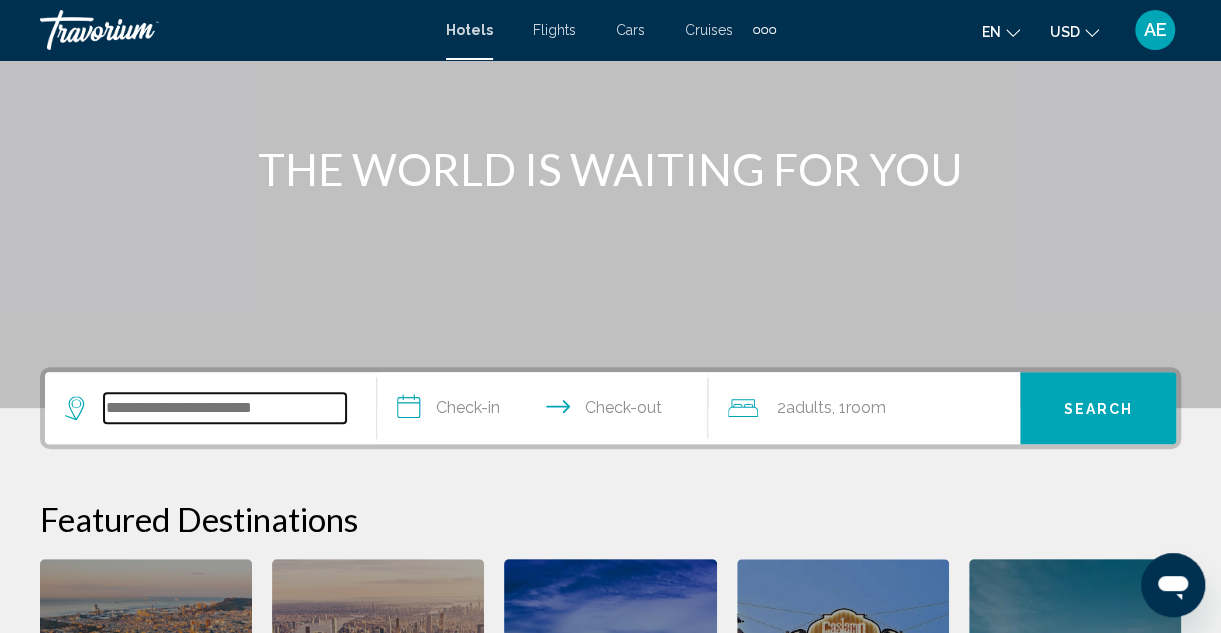 click at bounding box center [225, 408] 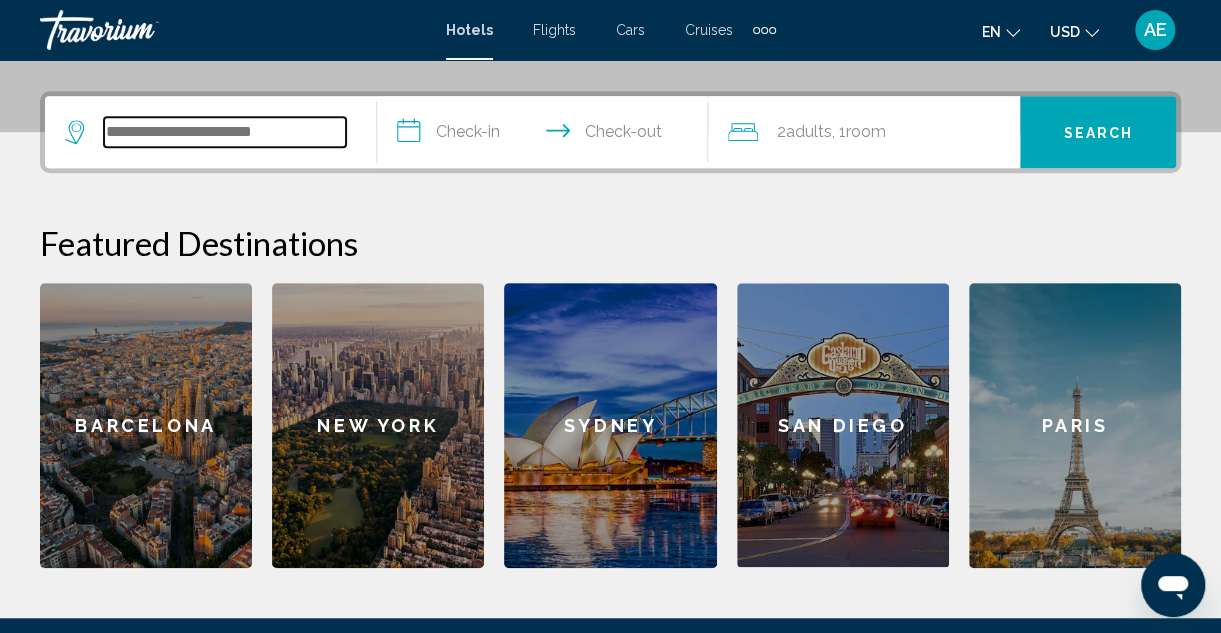 scroll, scrollTop: 493, scrollLeft: 0, axis: vertical 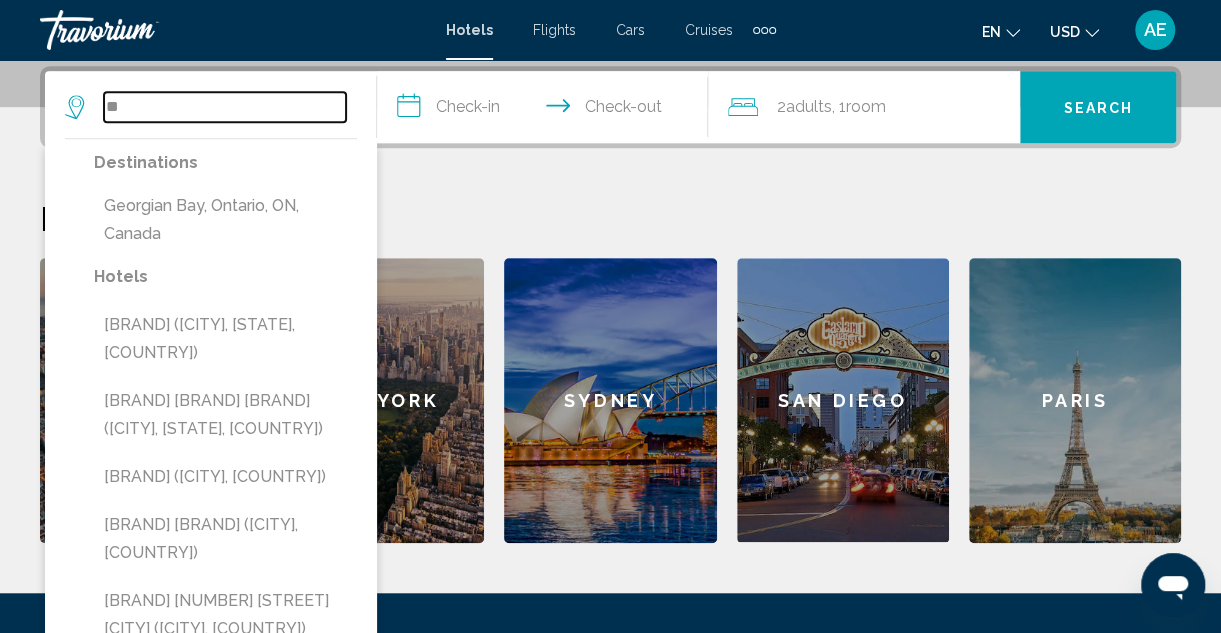 type on "*" 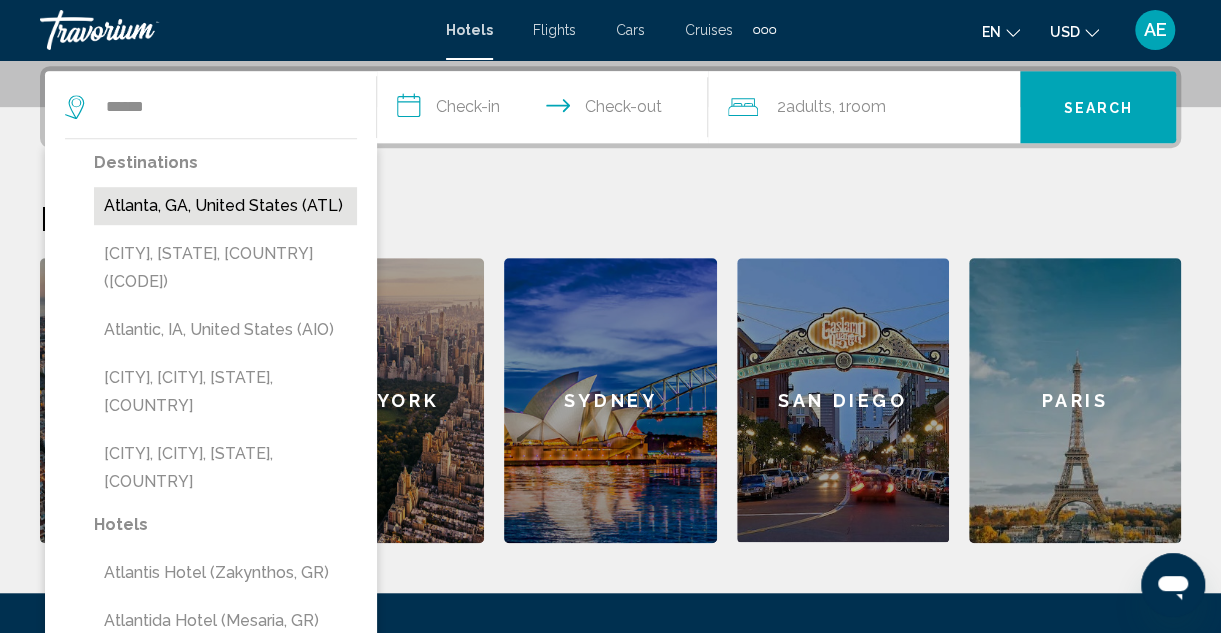 click on "Atlanta, GA, United States (ATL)" at bounding box center (225, 206) 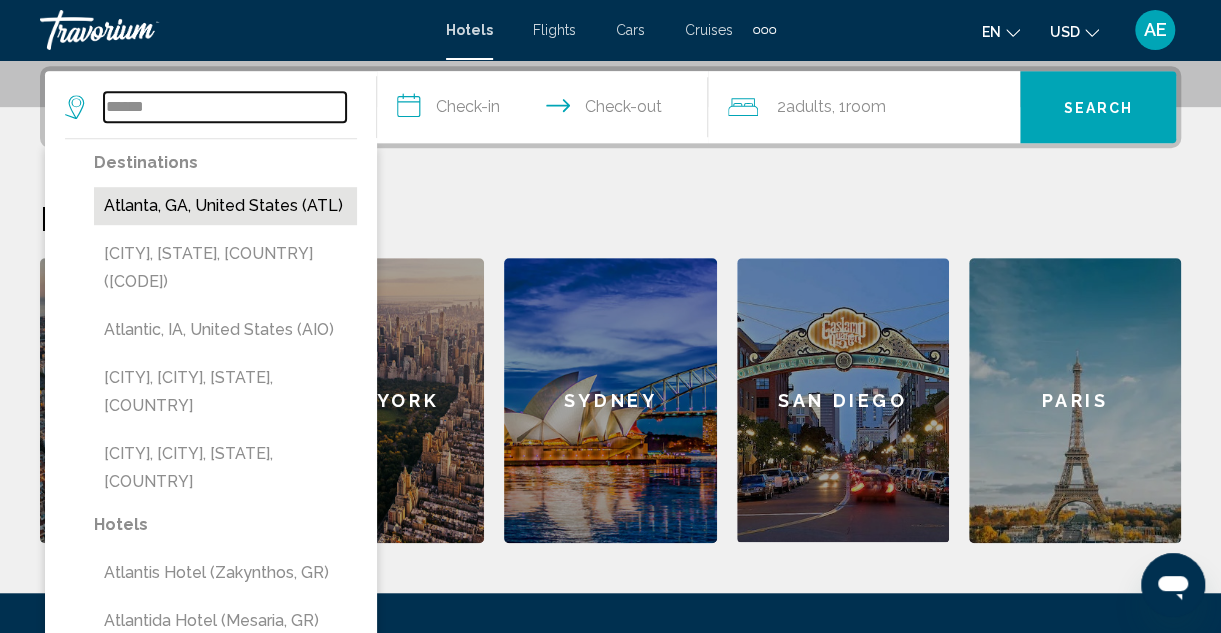 type on "**********" 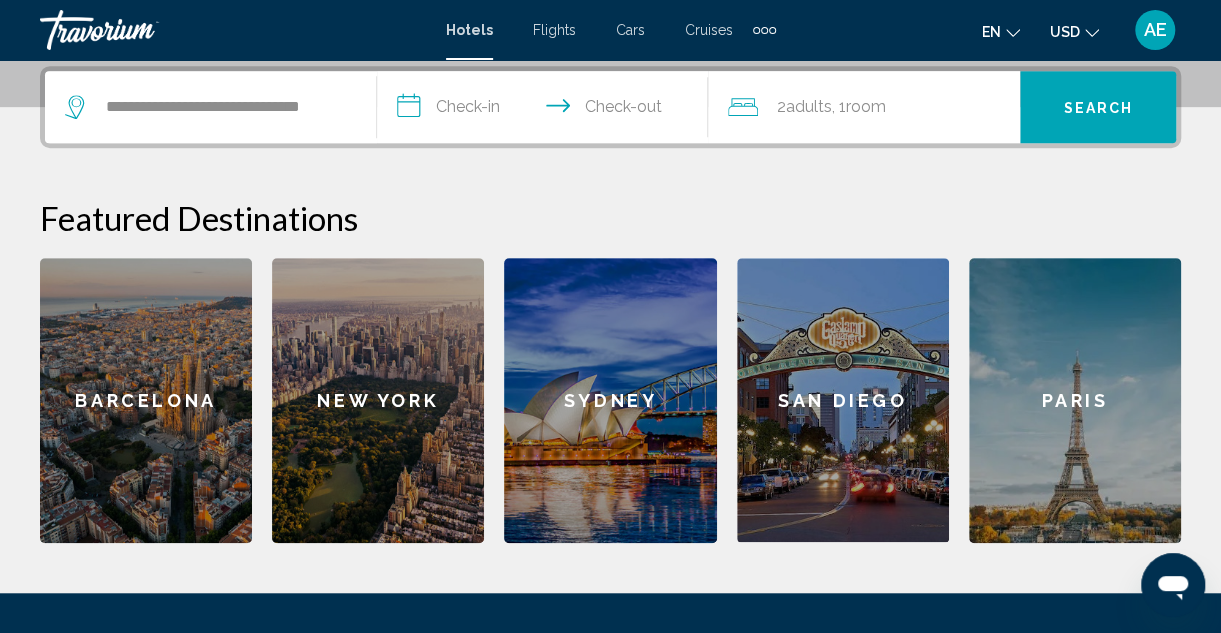 click on "**********" at bounding box center [547, 110] 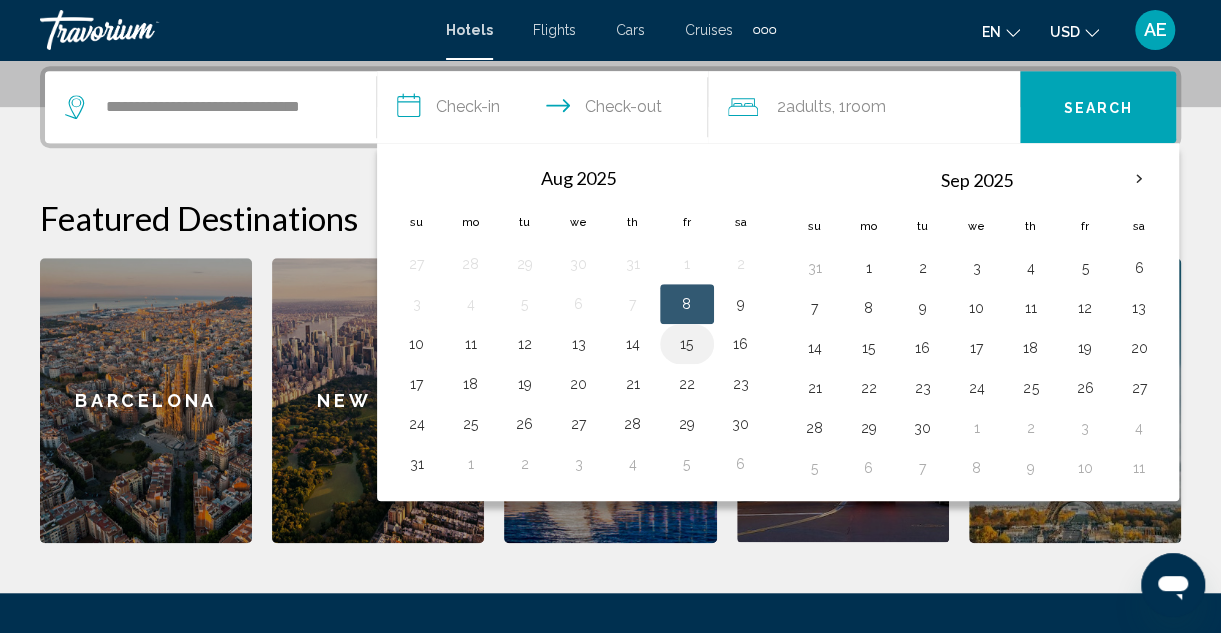 click on "15" at bounding box center (687, 344) 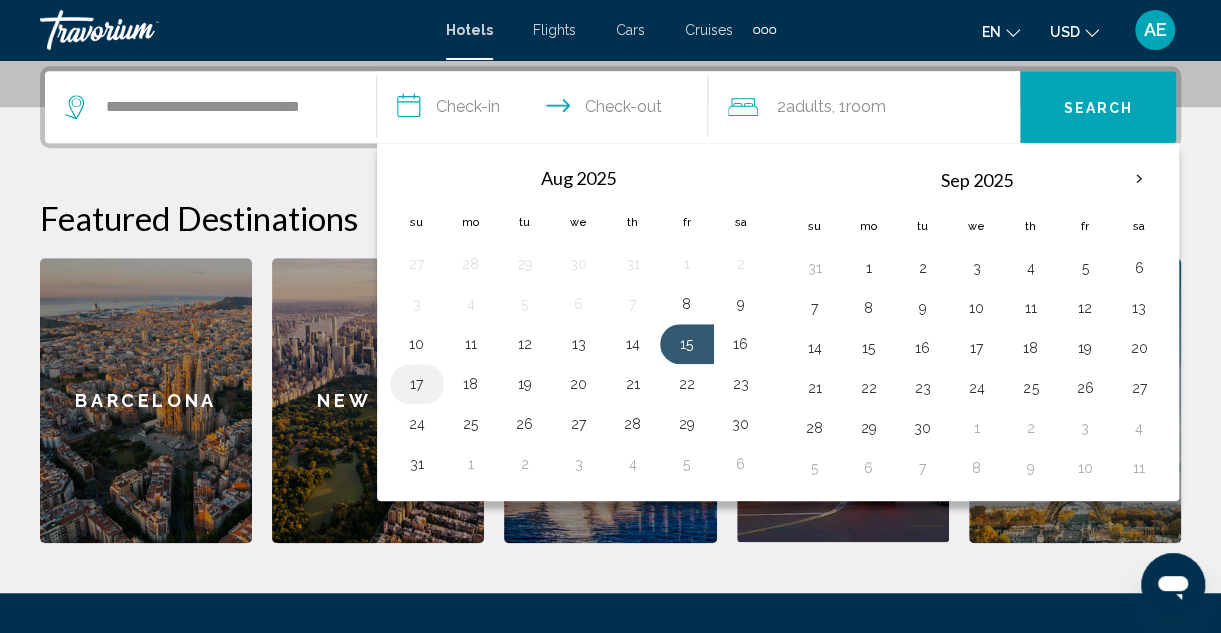 click on "17" at bounding box center (417, 384) 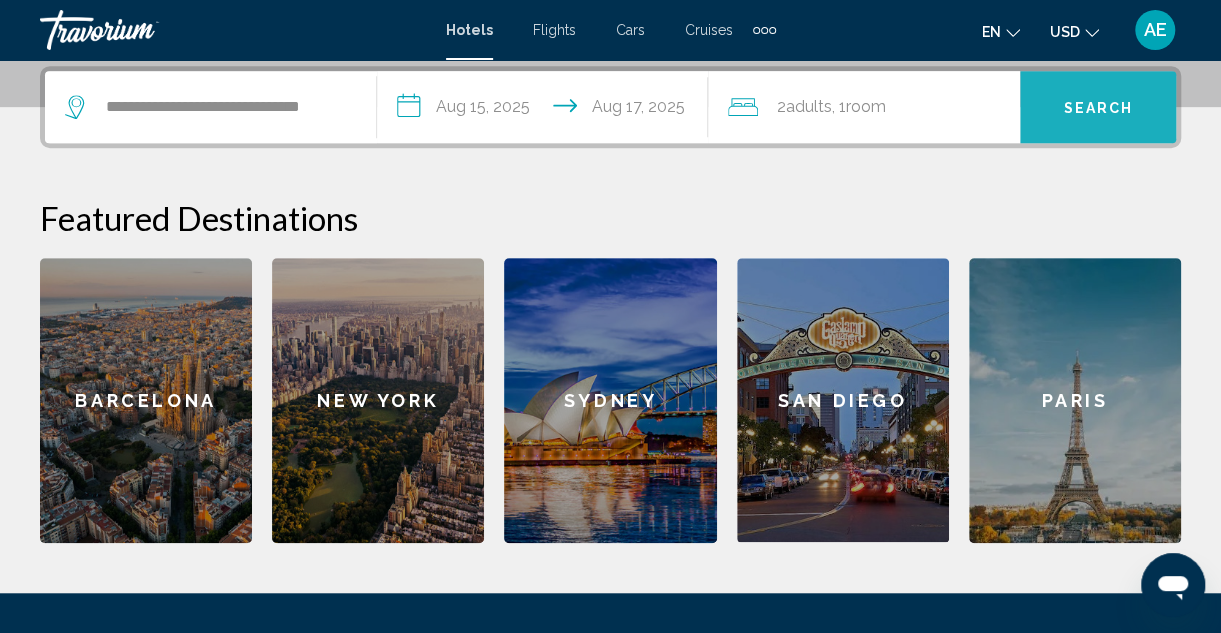 click on "Search" at bounding box center (1098, 108) 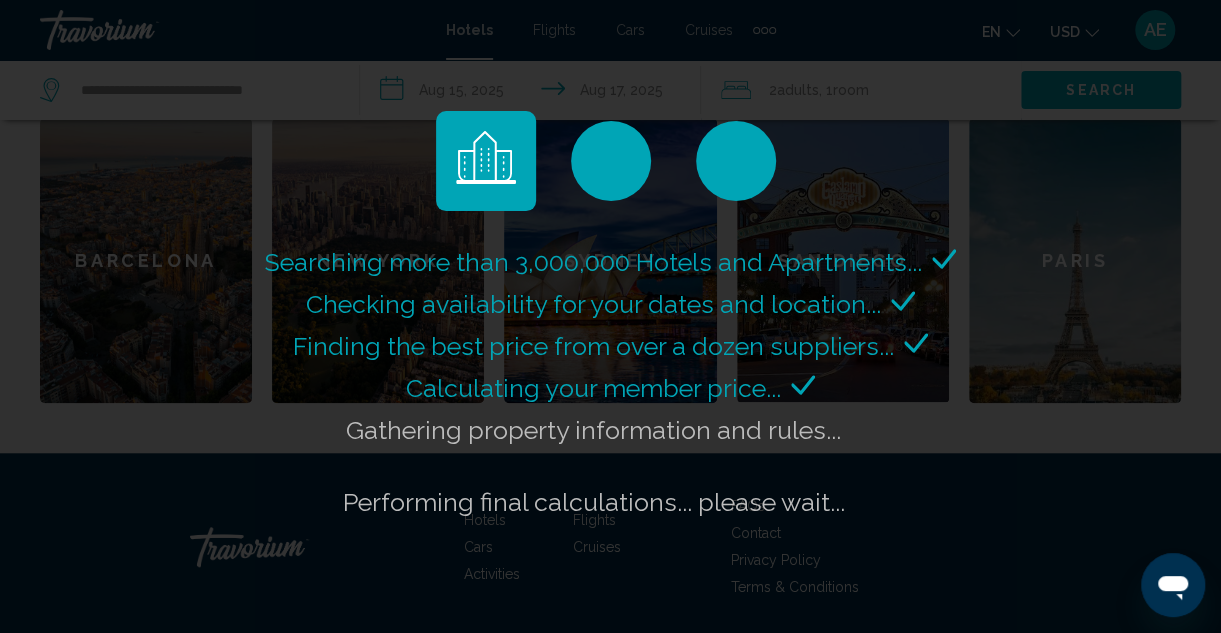 scroll, scrollTop: 697, scrollLeft: 0, axis: vertical 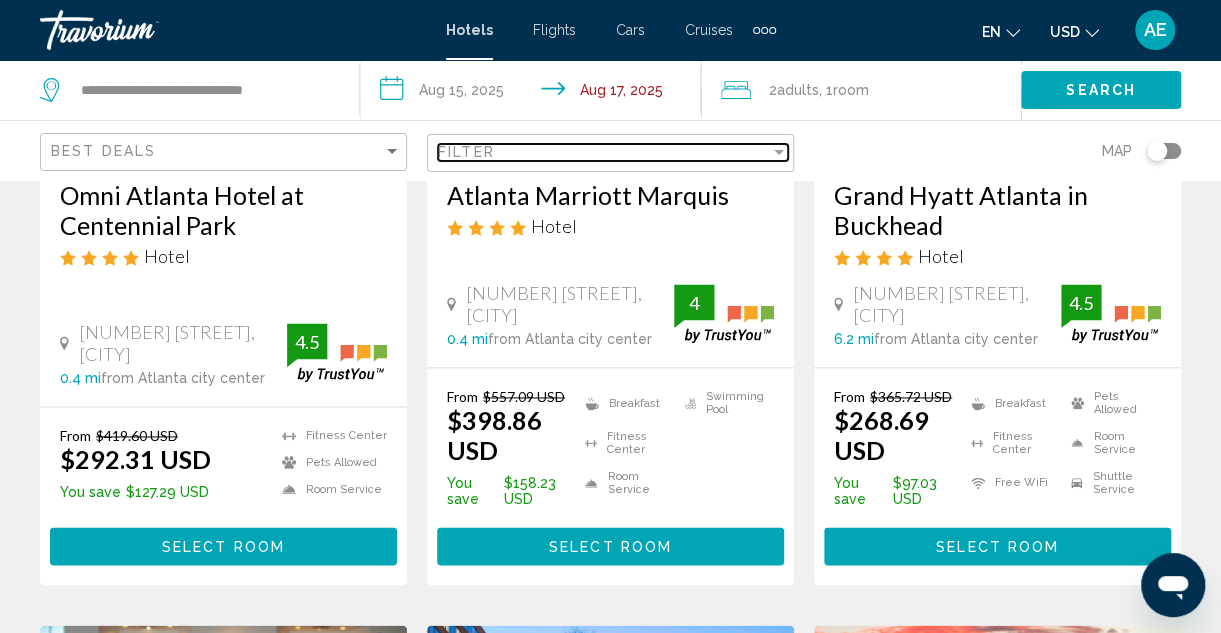 click on "Filter" at bounding box center [604, 152] 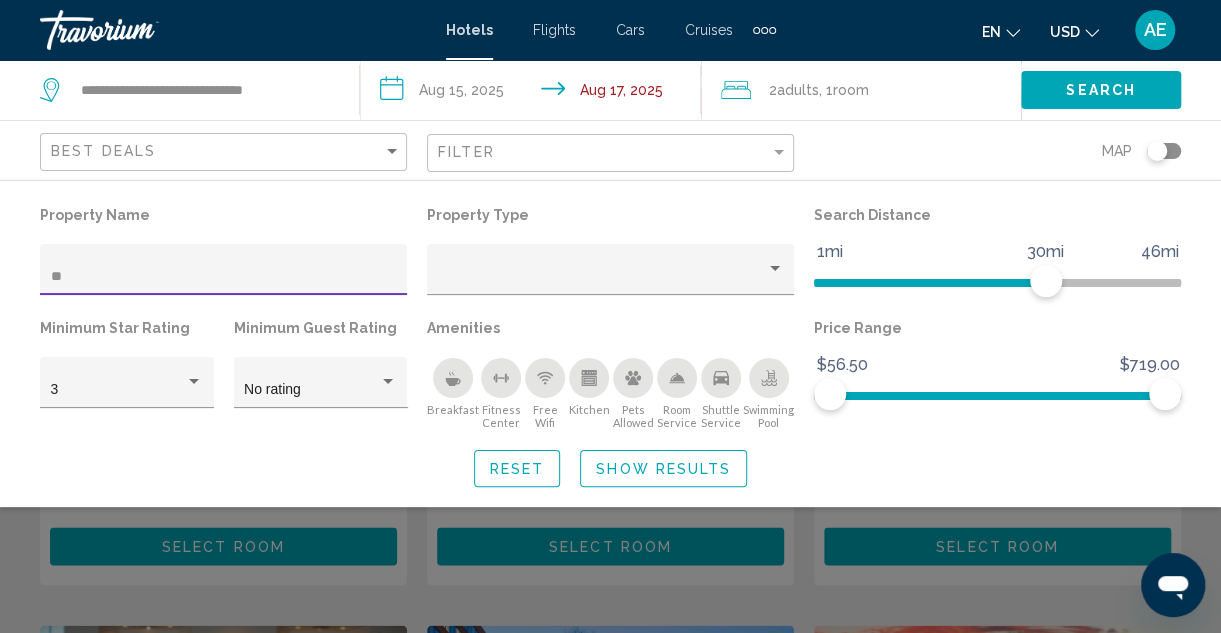 scroll, scrollTop: 410, scrollLeft: 0, axis: vertical 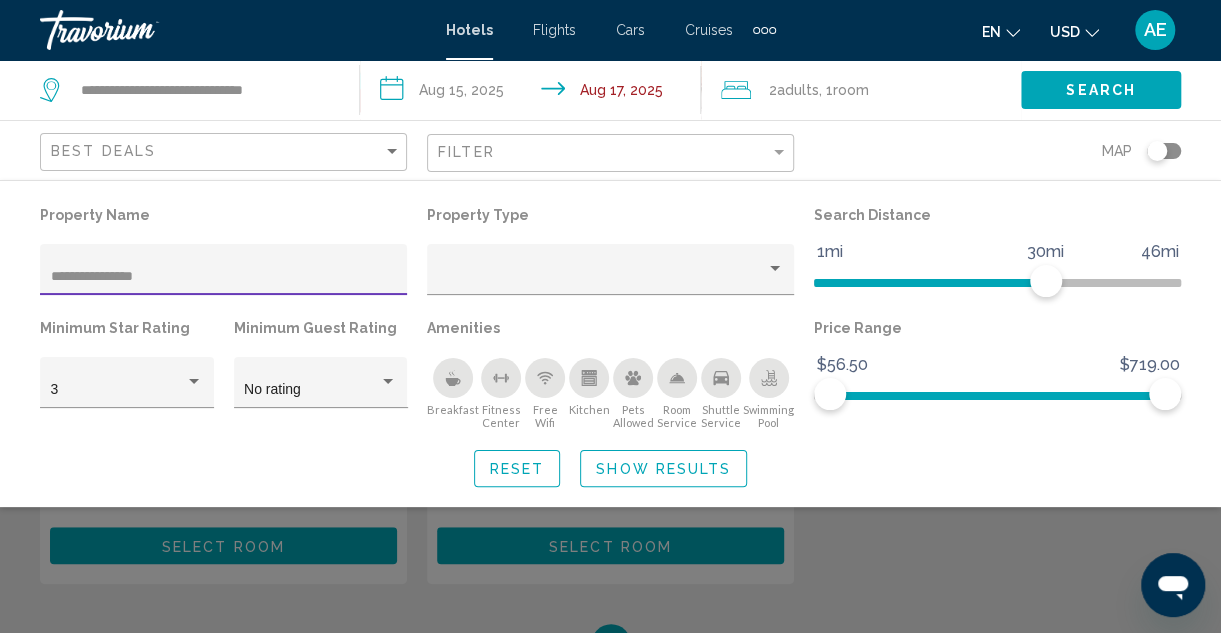 type on "**********" 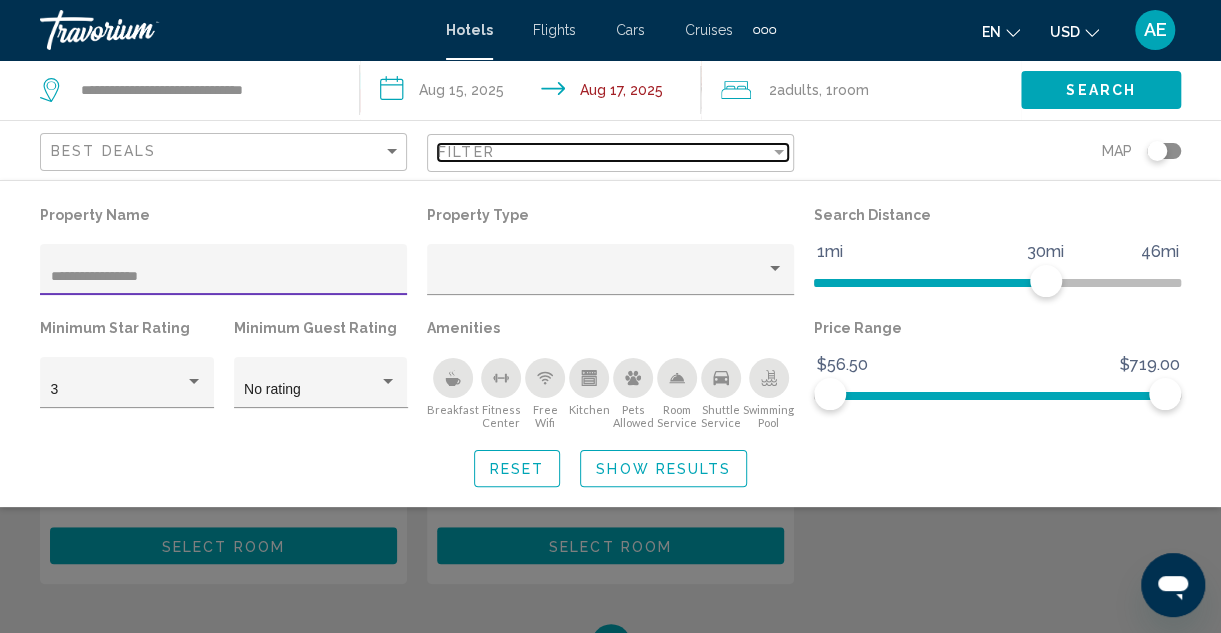 click on "Filter" at bounding box center (604, 152) 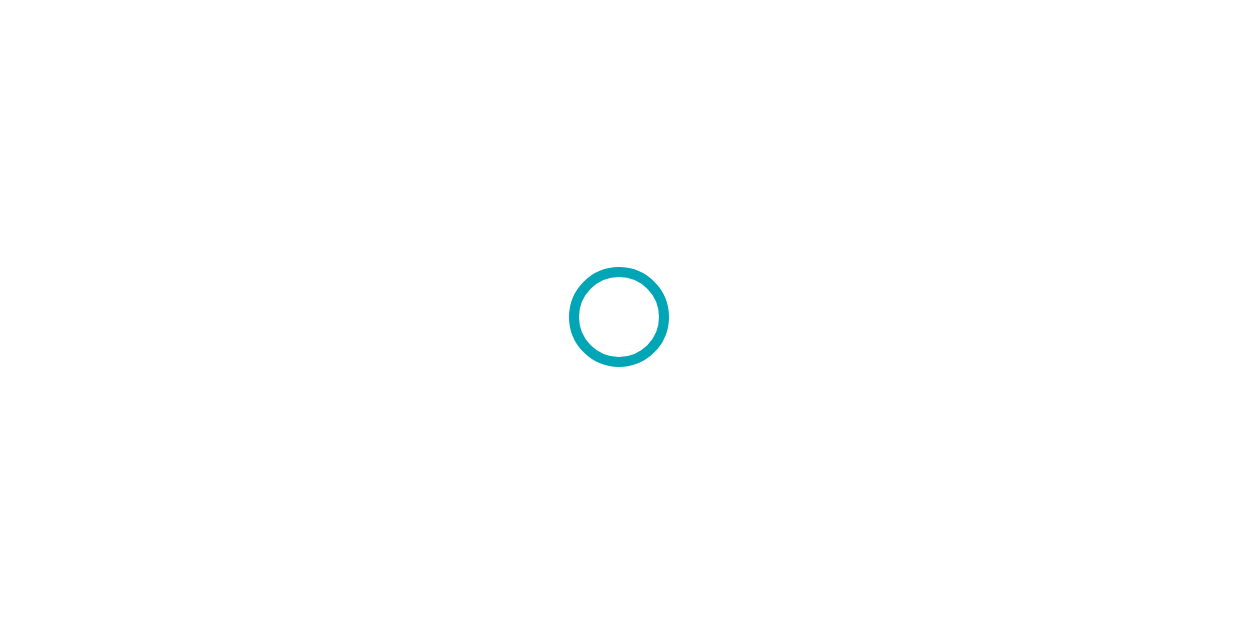 scroll, scrollTop: 0, scrollLeft: 0, axis: both 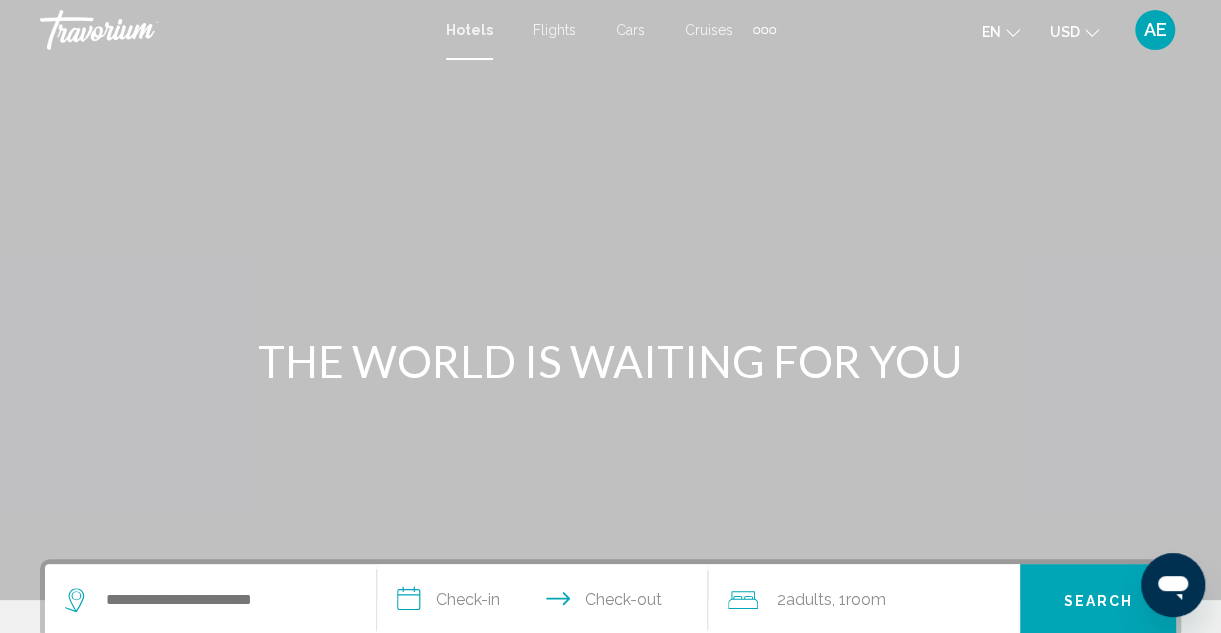 click on "Flights" at bounding box center [554, 30] 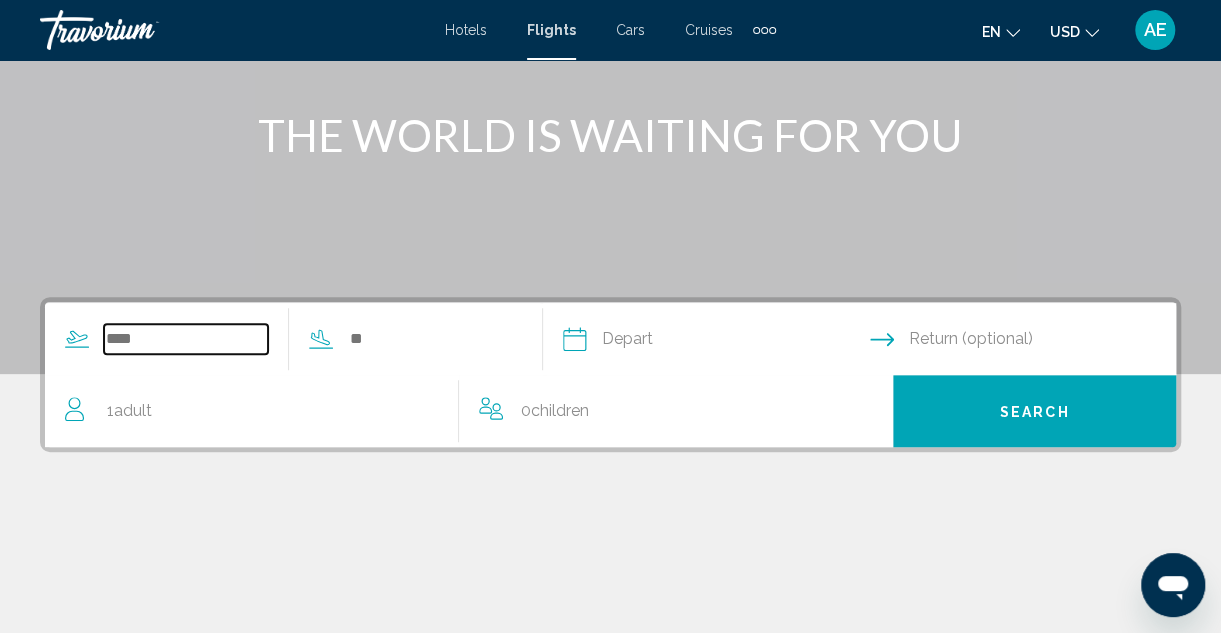 click at bounding box center (186, 339) 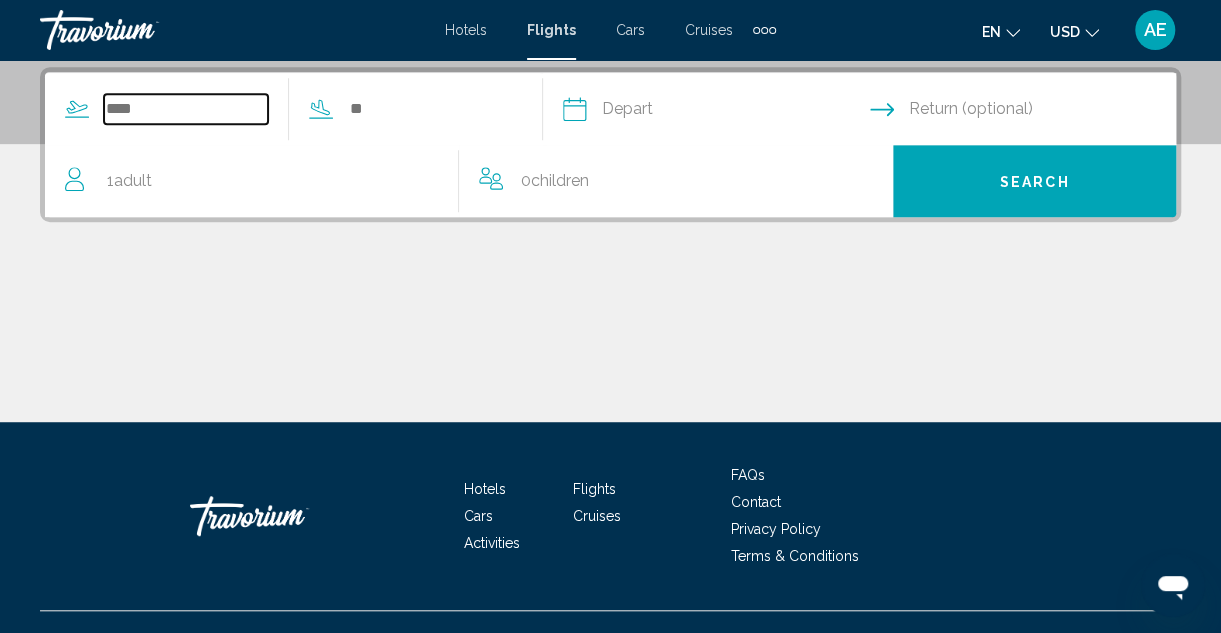 scroll, scrollTop: 457, scrollLeft: 0, axis: vertical 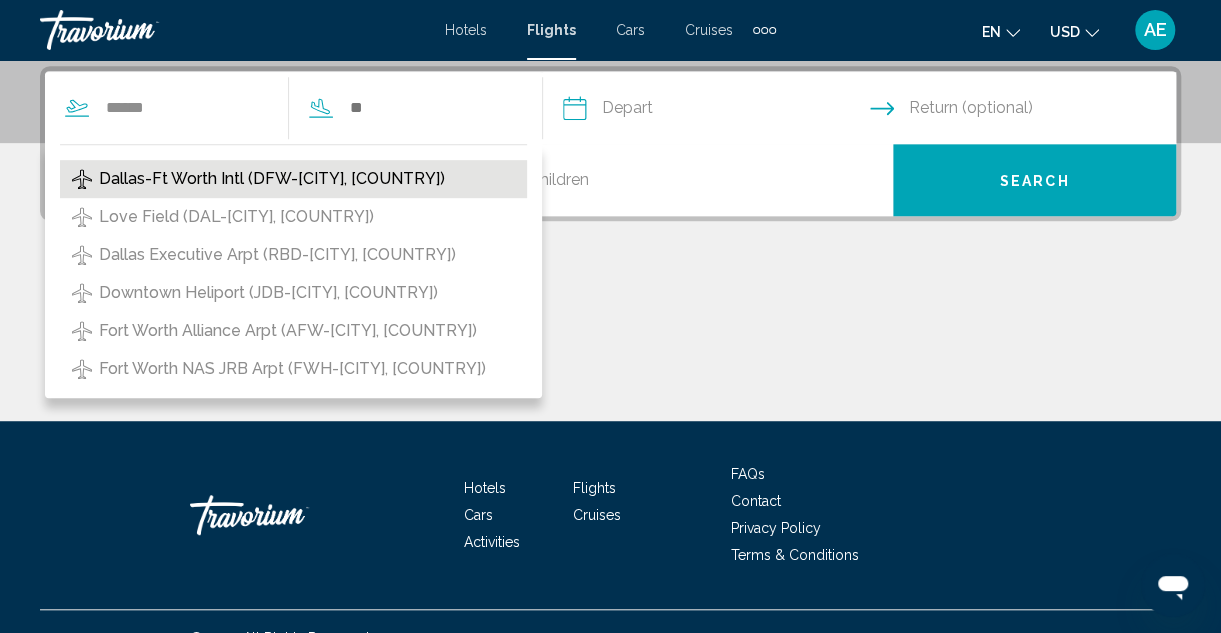 click on "Dallas-Ft Worth Intl (DFW-Dallas, United States of America)" at bounding box center (272, 179) 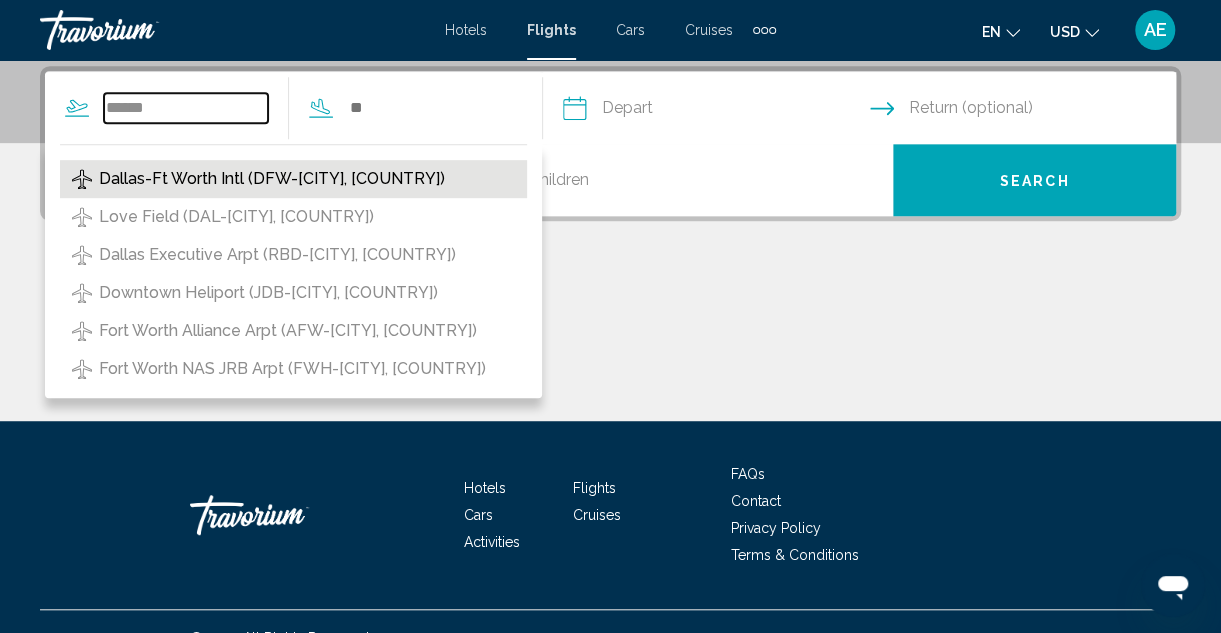 type on "**********" 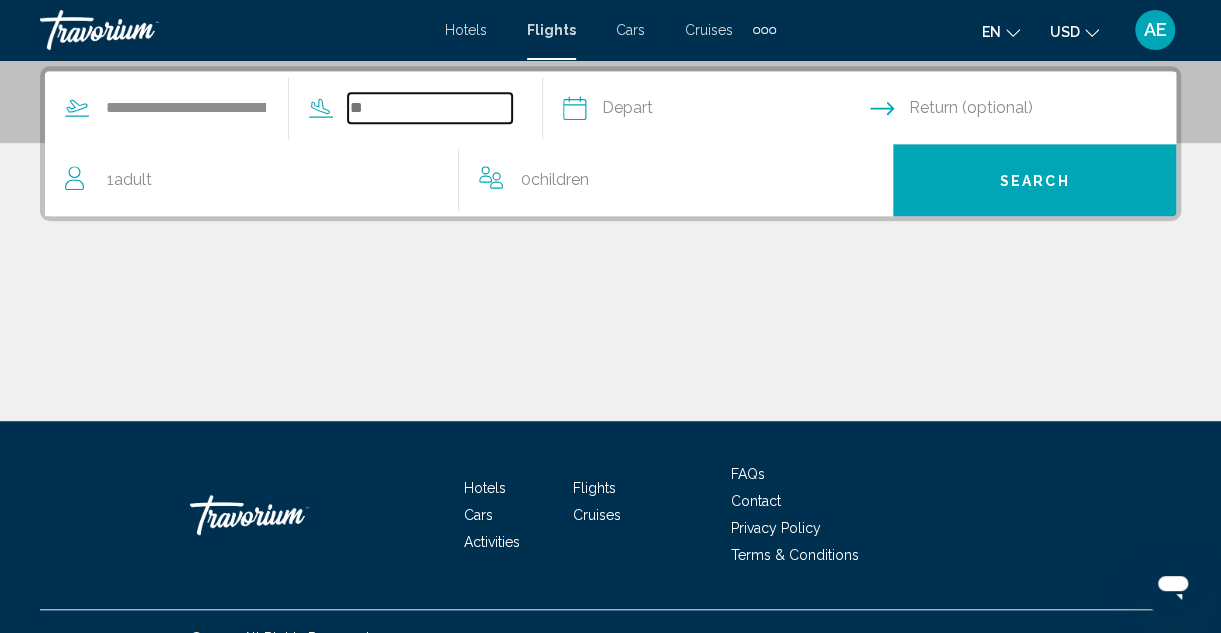 click at bounding box center [430, 108] 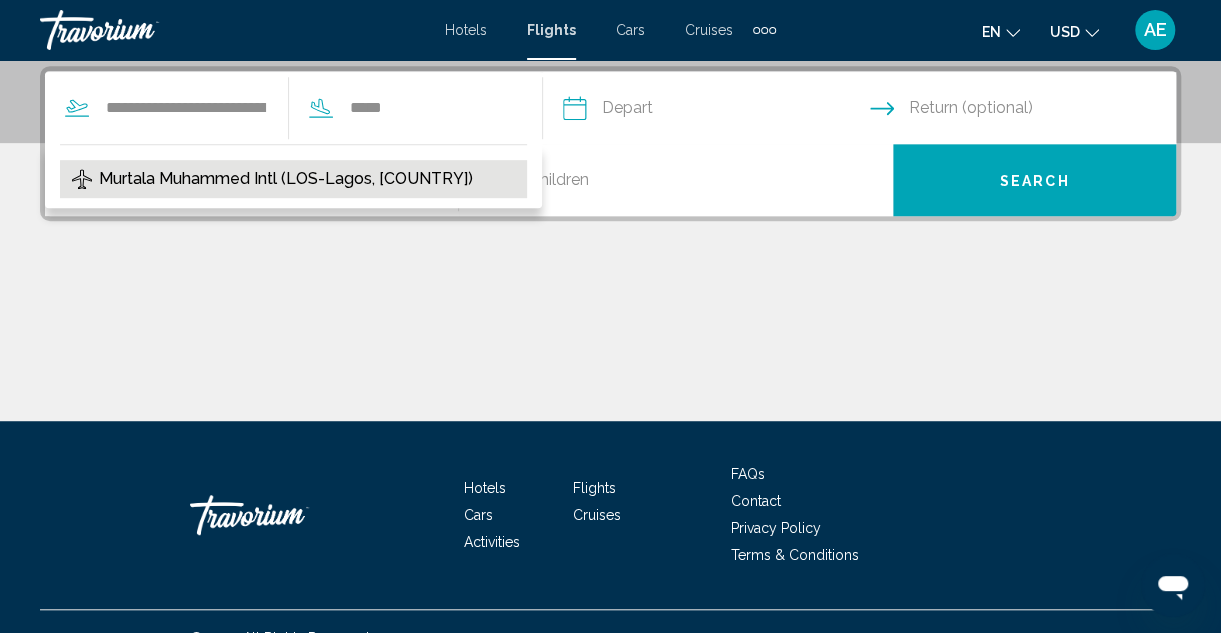 click on "Murtala Muhammed Intl (LOS-Lagos, Nigeria)" at bounding box center (286, 179) 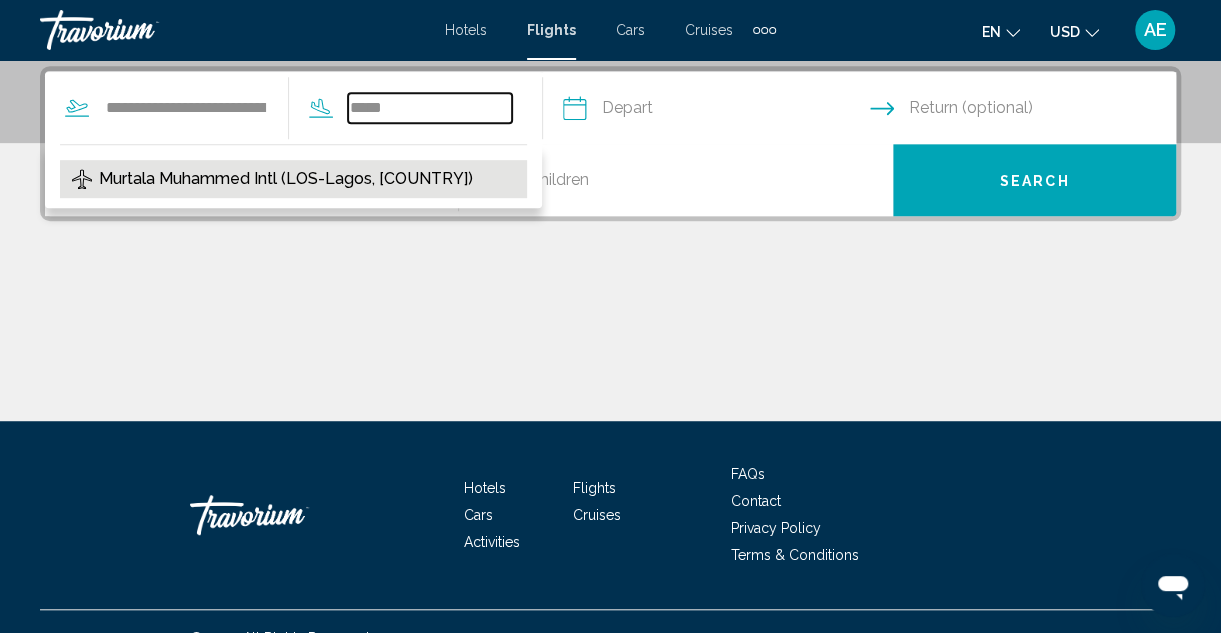 type on "**********" 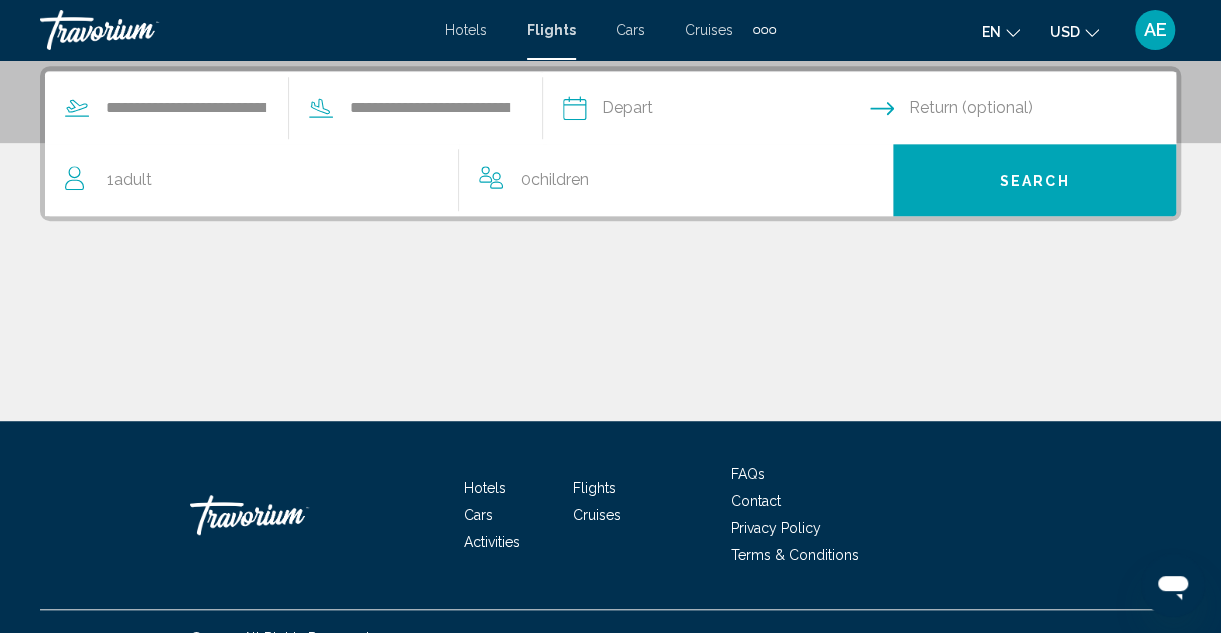 click at bounding box center [715, 111] 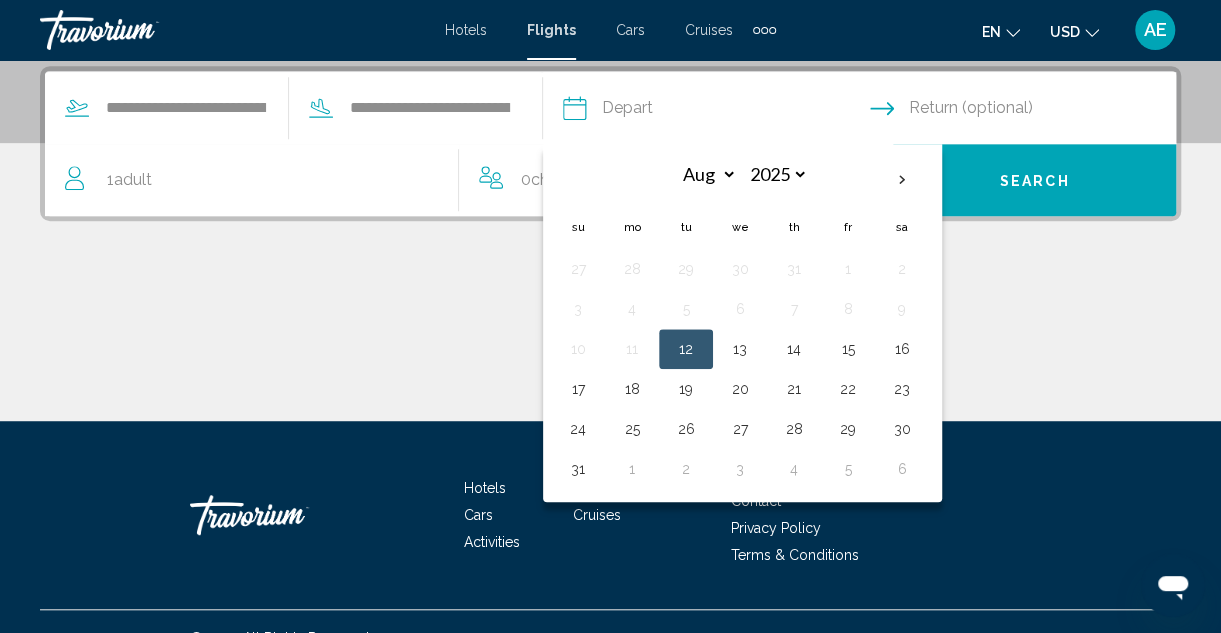 click at bounding box center [902, 180] 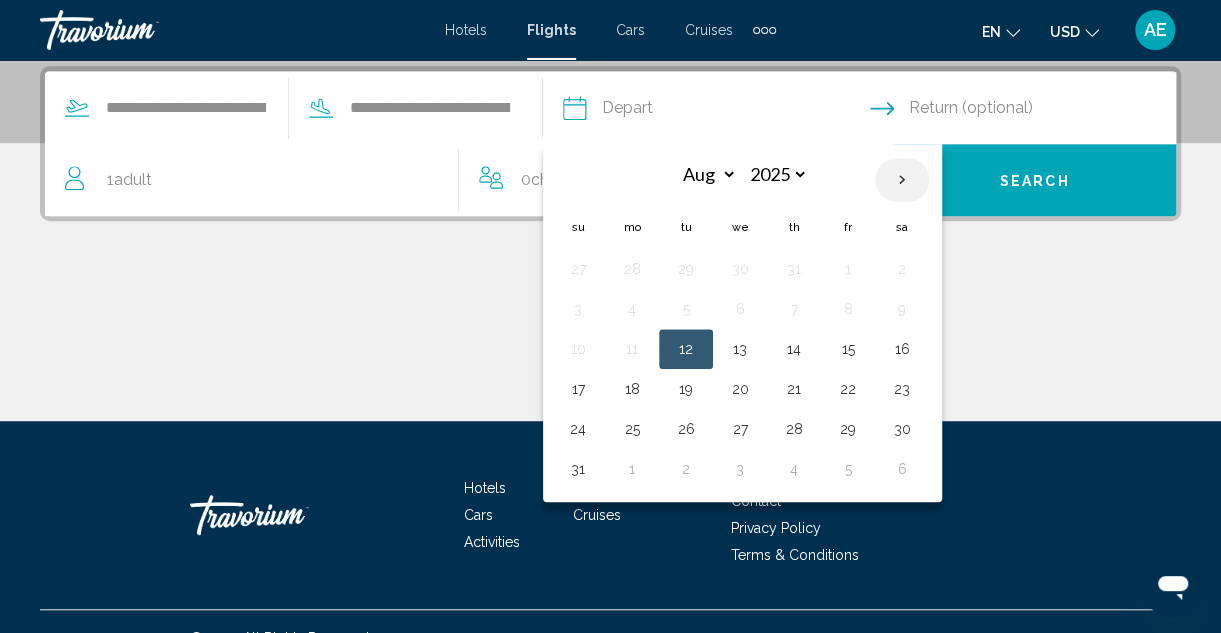 select on "*" 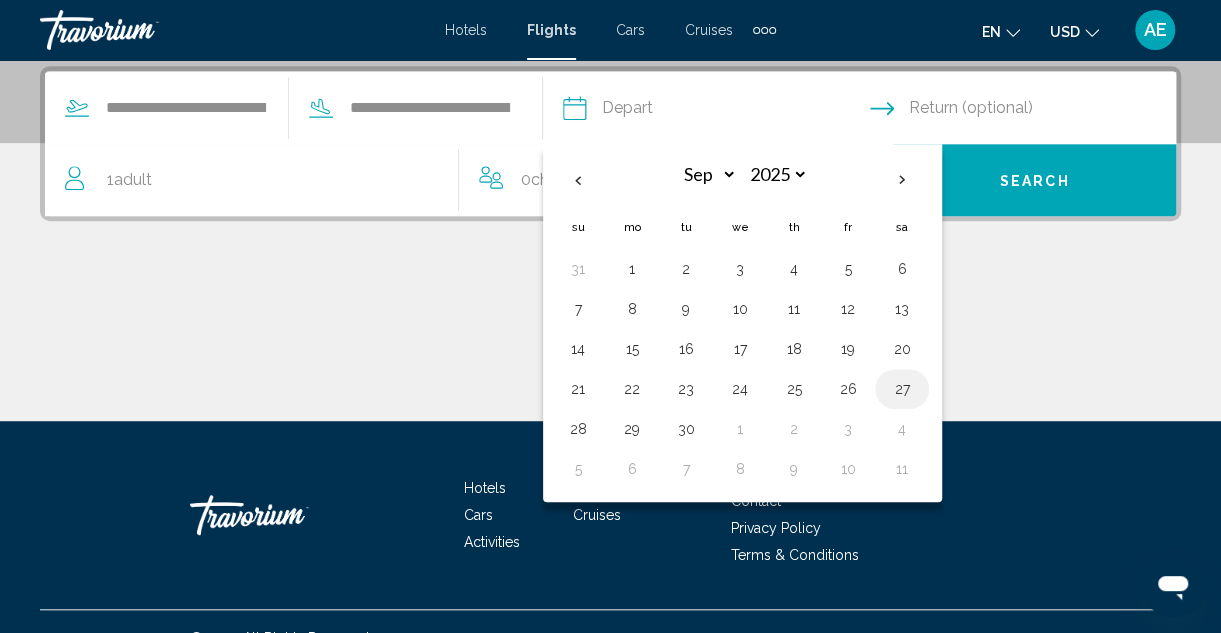 click on "27" at bounding box center [902, 389] 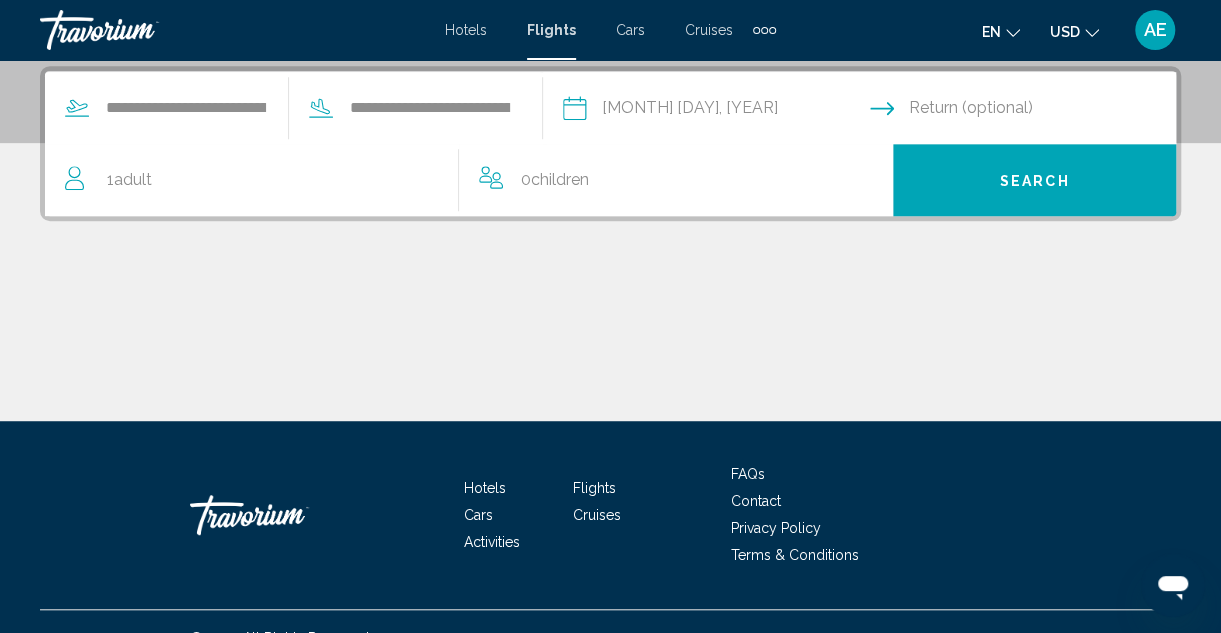 click at bounding box center [1027, 111] 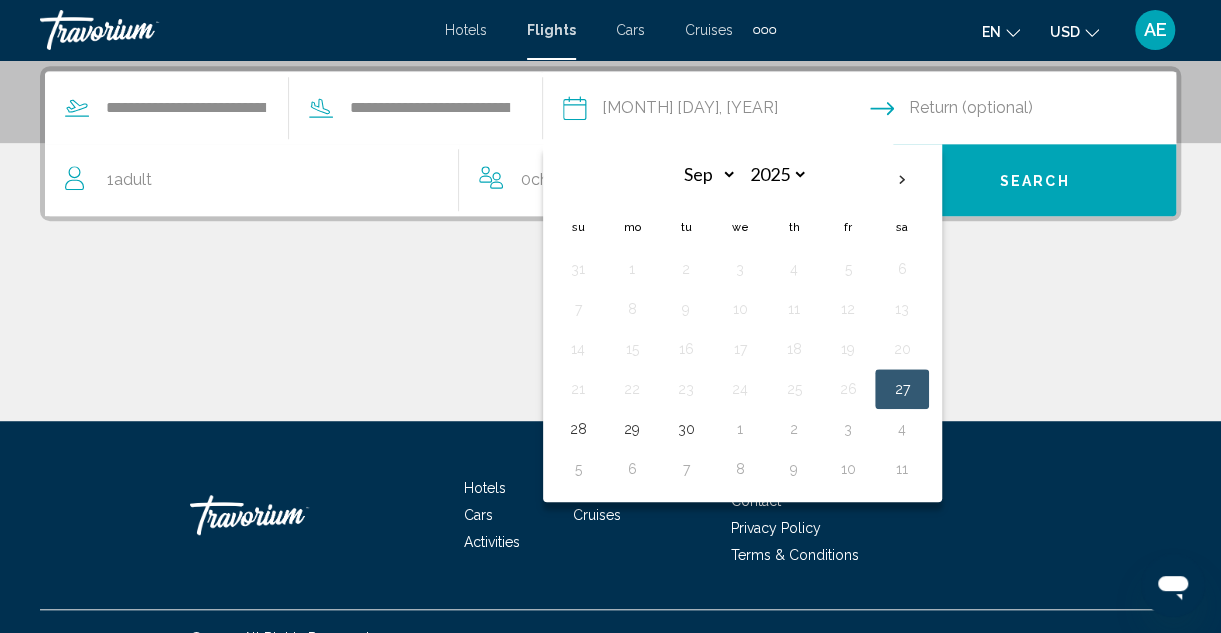 click at bounding box center (902, 180) 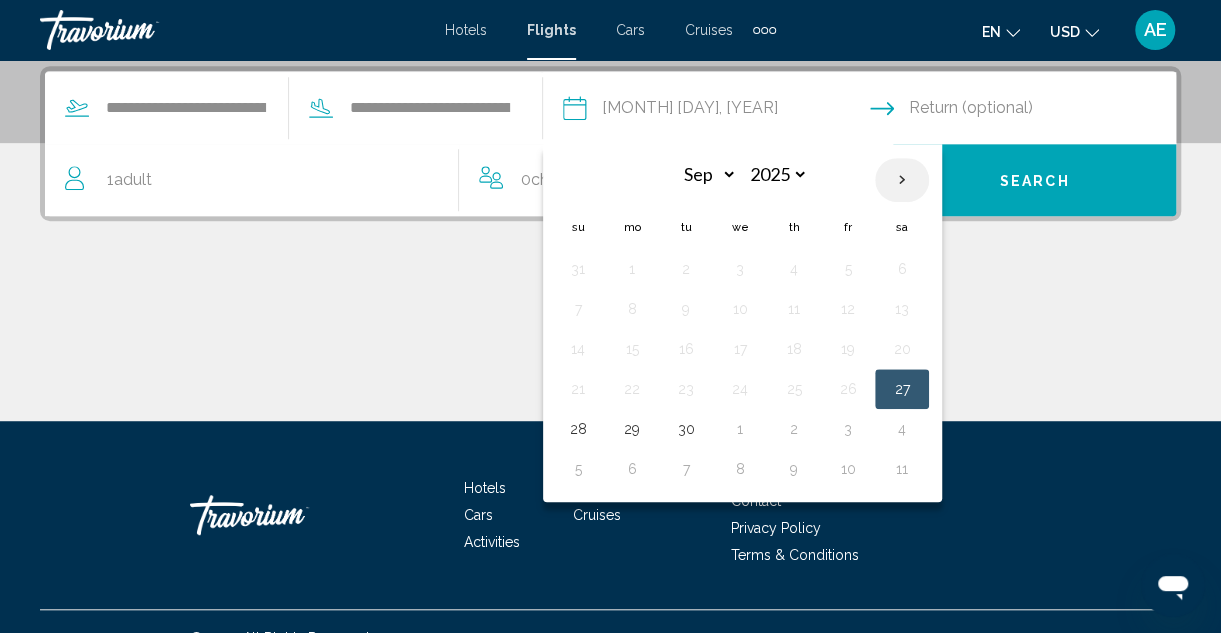 select on "*" 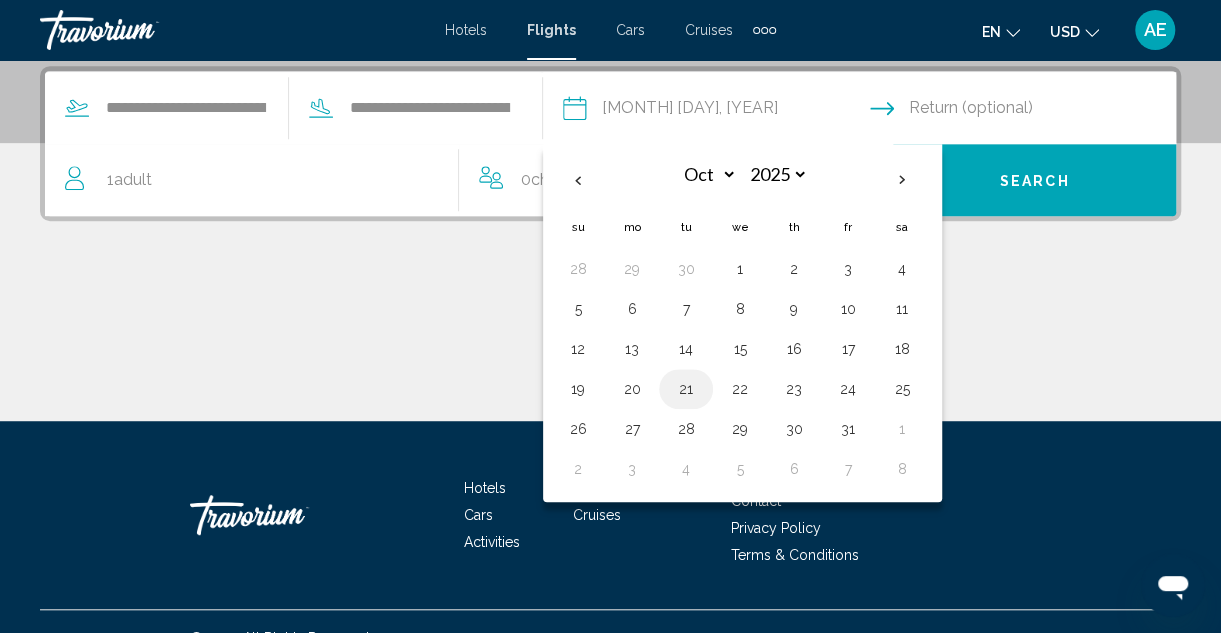 click on "21" at bounding box center (686, 389) 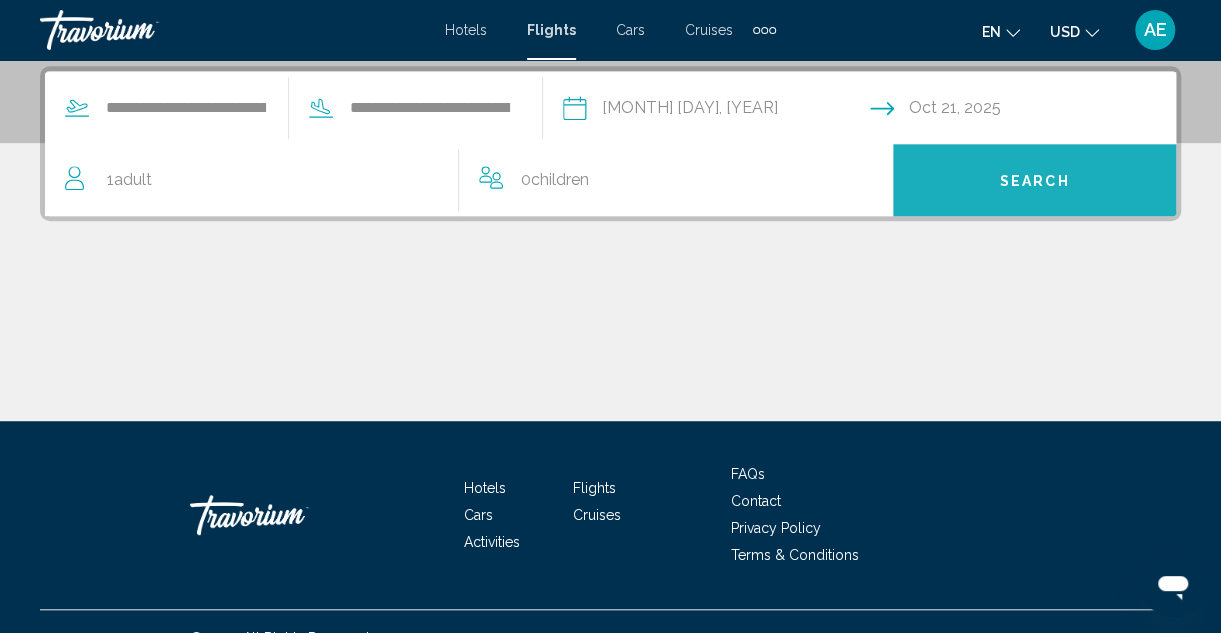 click on "Search" at bounding box center (1035, 181) 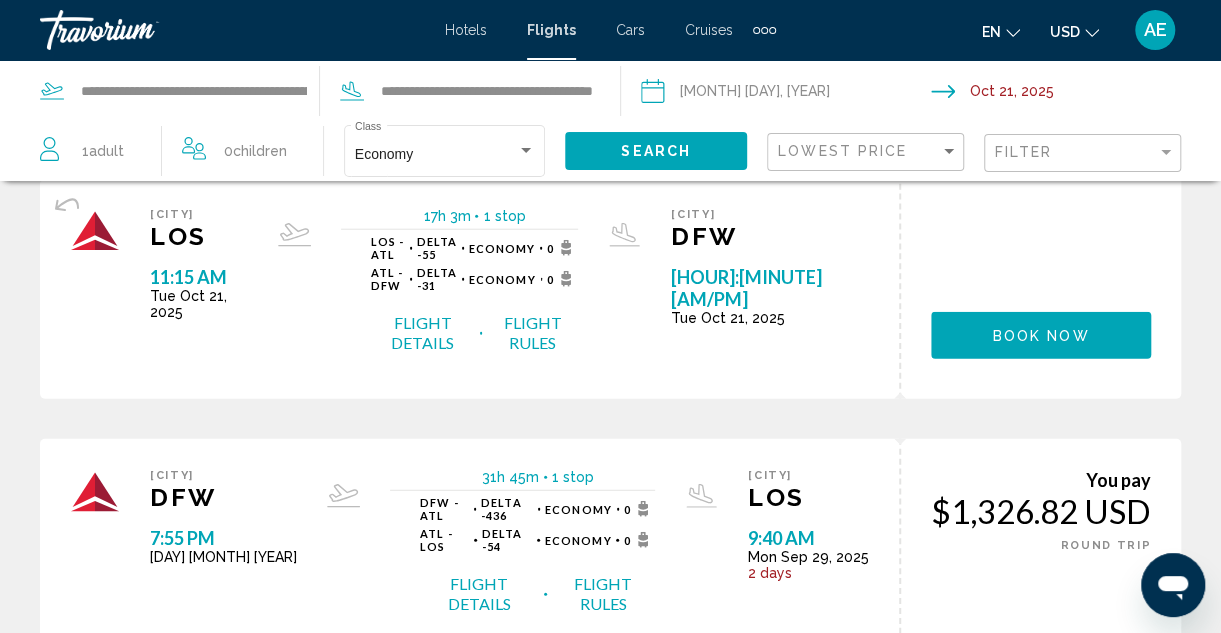 scroll, scrollTop: 2334, scrollLeft: 0, axis: vertical 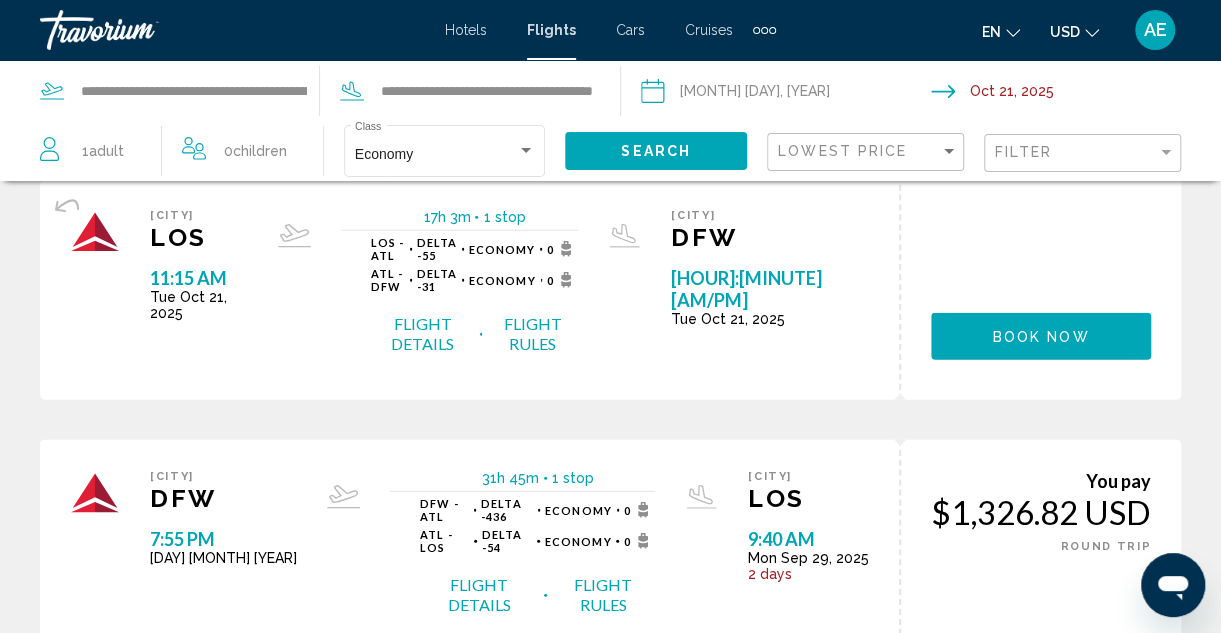 click on "page  2" at bounding box center (471, 904) 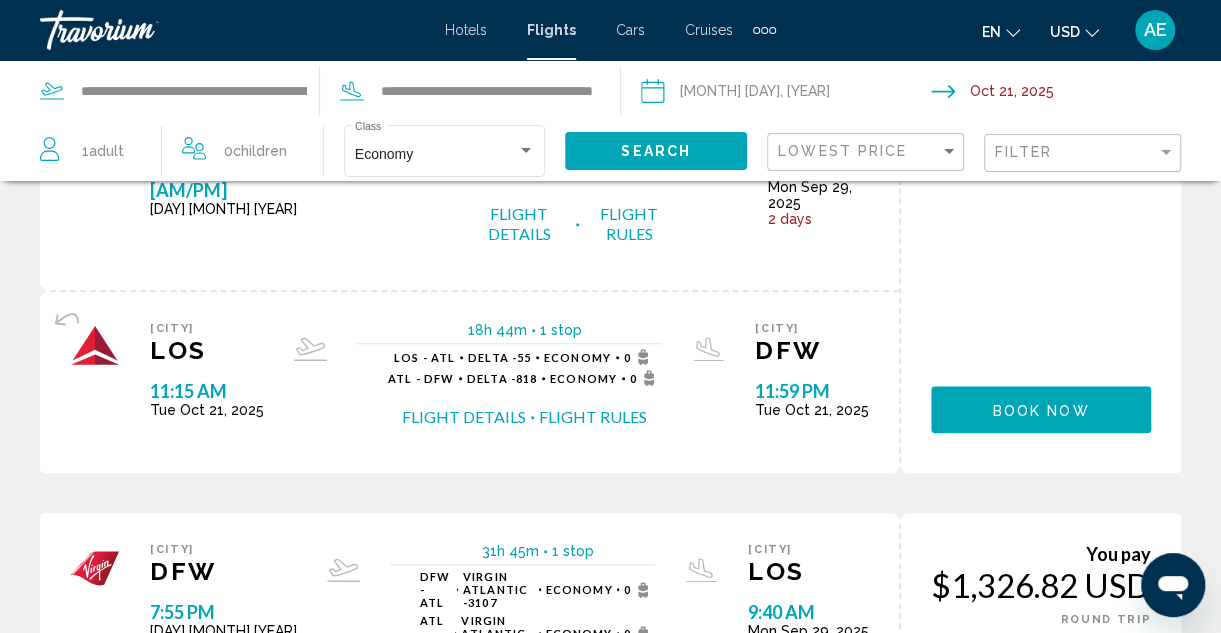 scroll, scrollTop: 604, scrollLeft: 0, axis: vertical 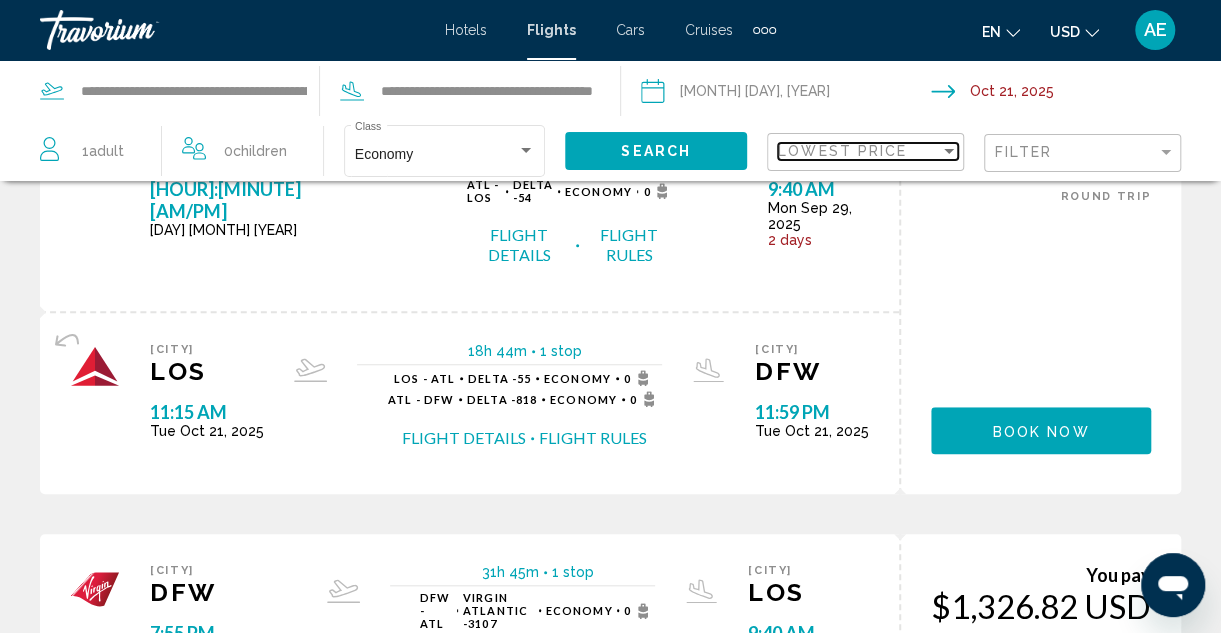 click on "Lowest Price" at bounding box center (842, 151) 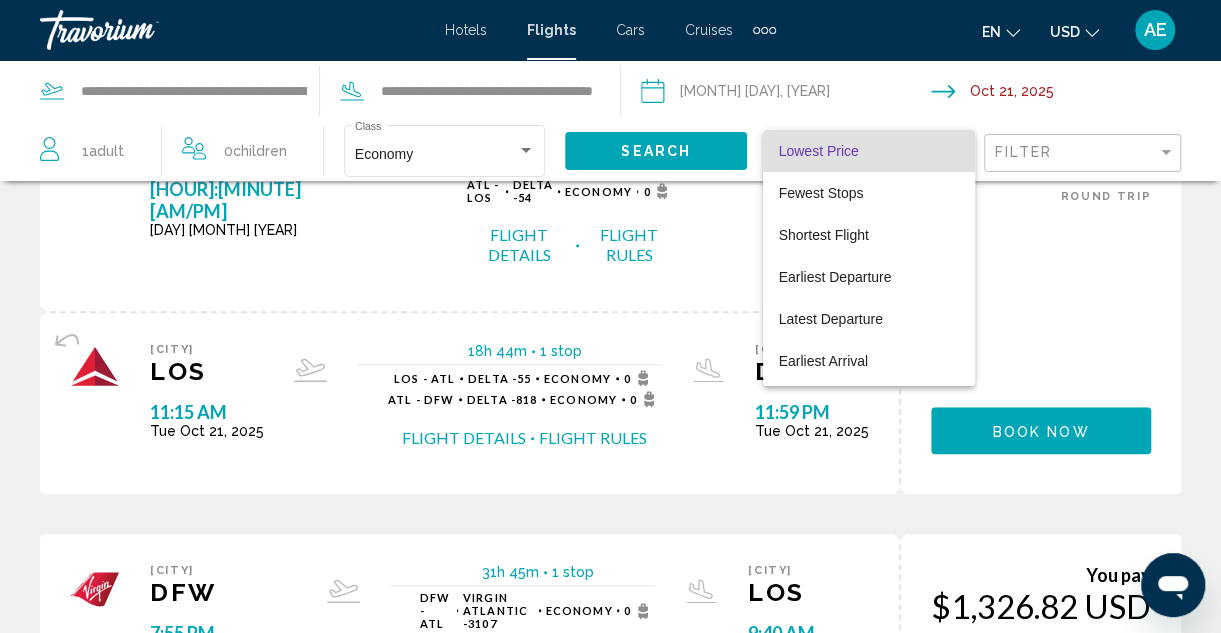 click at bounding box center [610, 316] 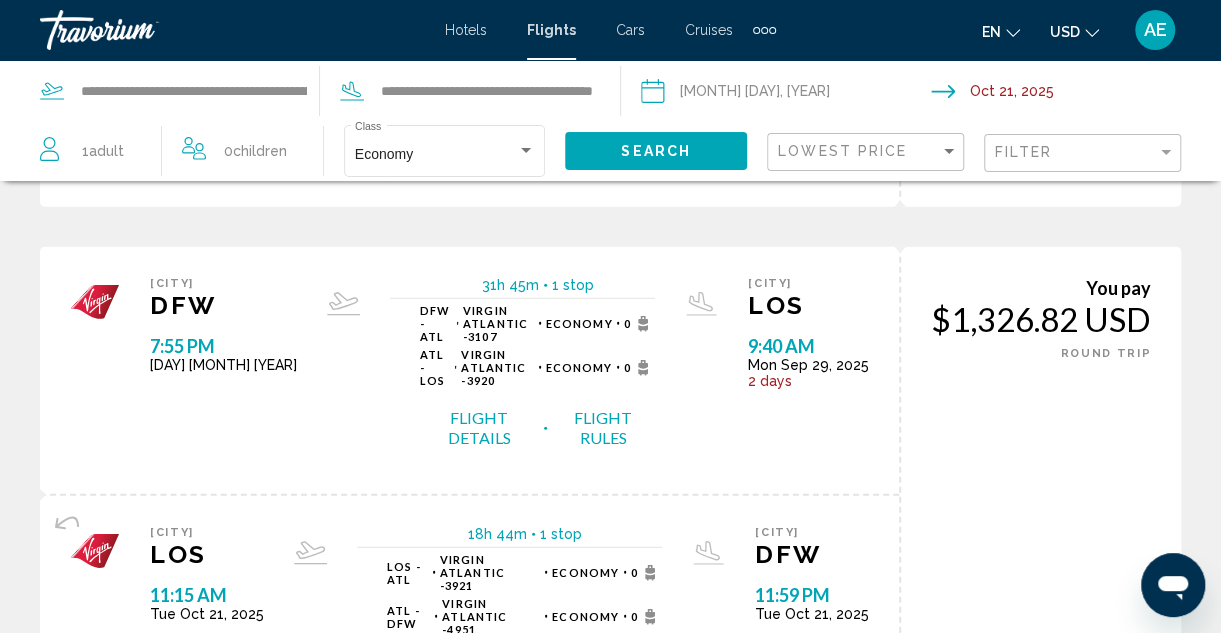 scroll, scrollTop: 2498, scrollLeft: 0, axis: vertical 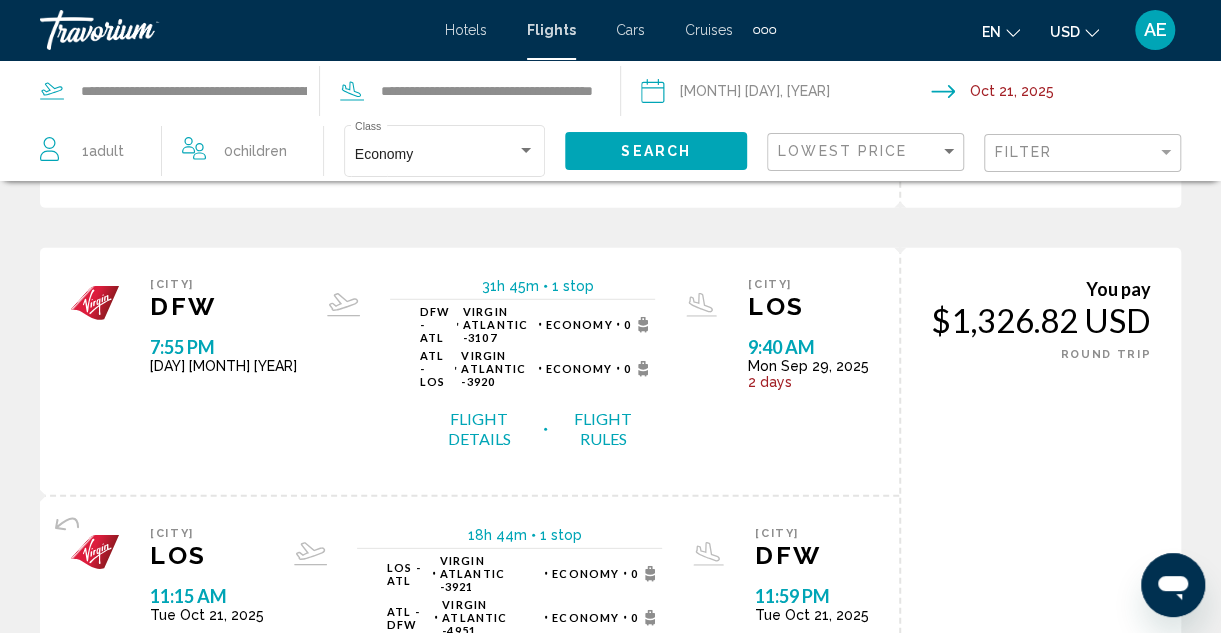 click on "page  3" at bounding box center (540, 784) 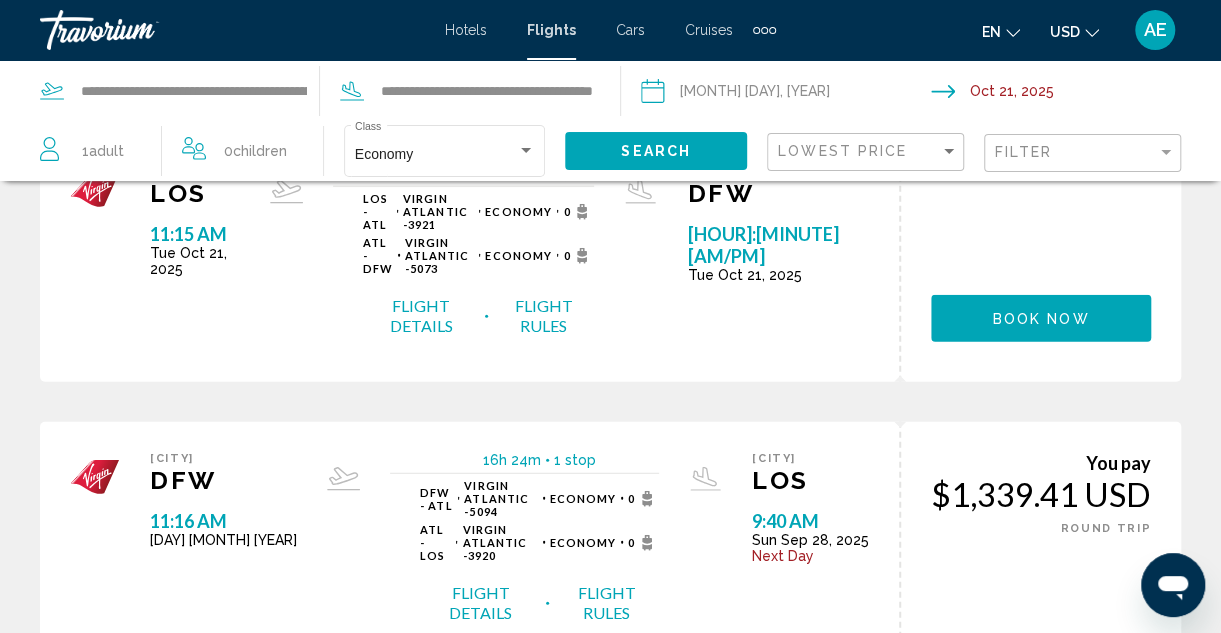 scroll, scrollTop: 2330, scrollLeft: 0, axis: vertical 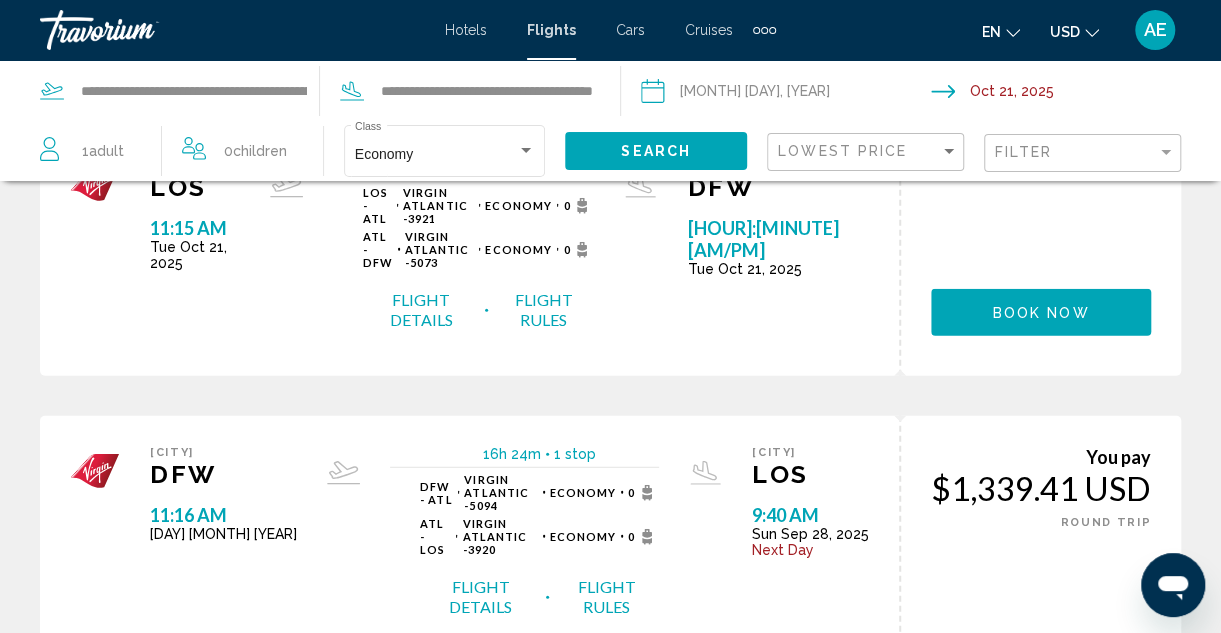 click on "page  4" at bounding box center [610, 952] 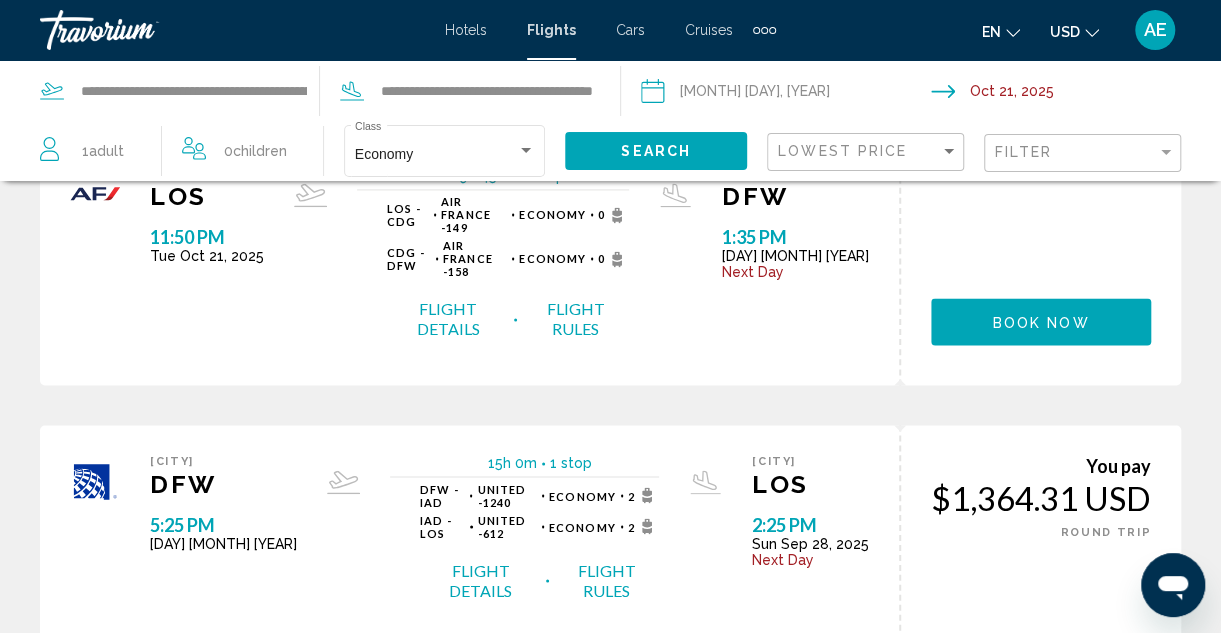 scroll, scrollTop: 1354, scrollLeft: 0, axis: vertical 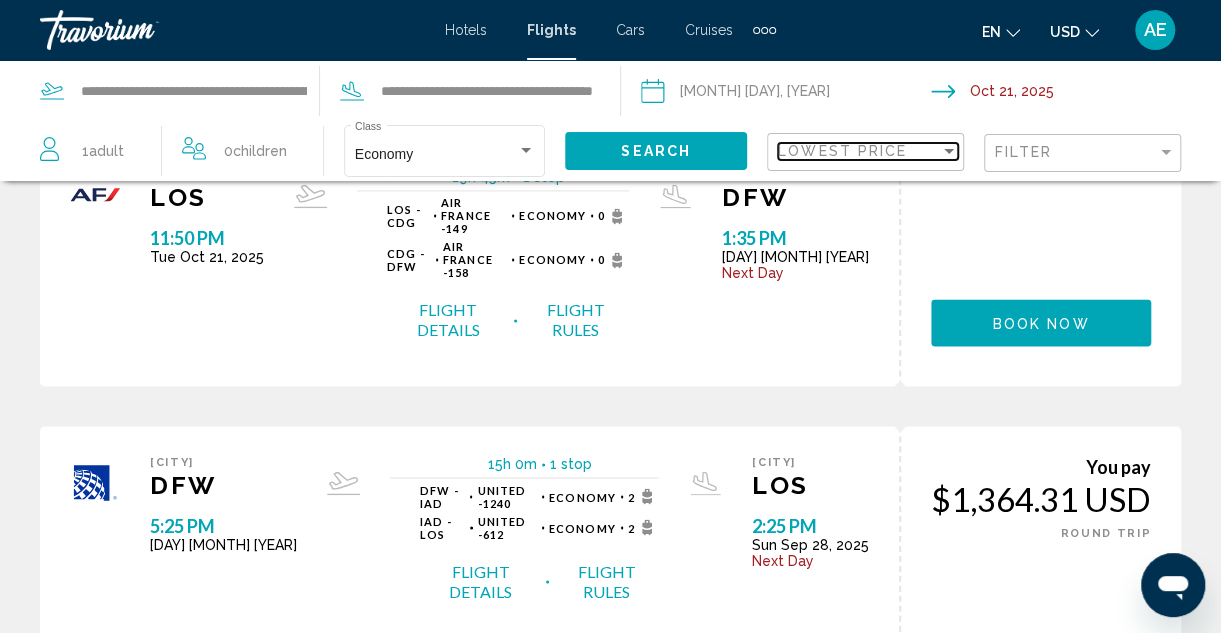 click on "Lowest Price" at bounding box center [842, 151] 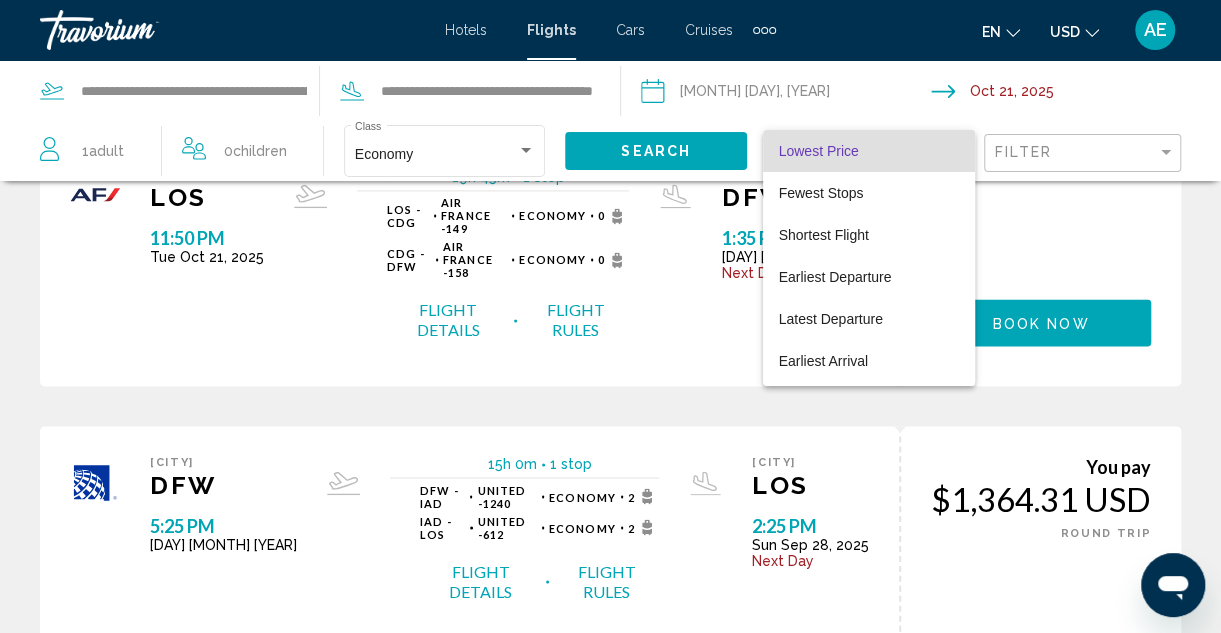 click at bounding box center (610, 316) 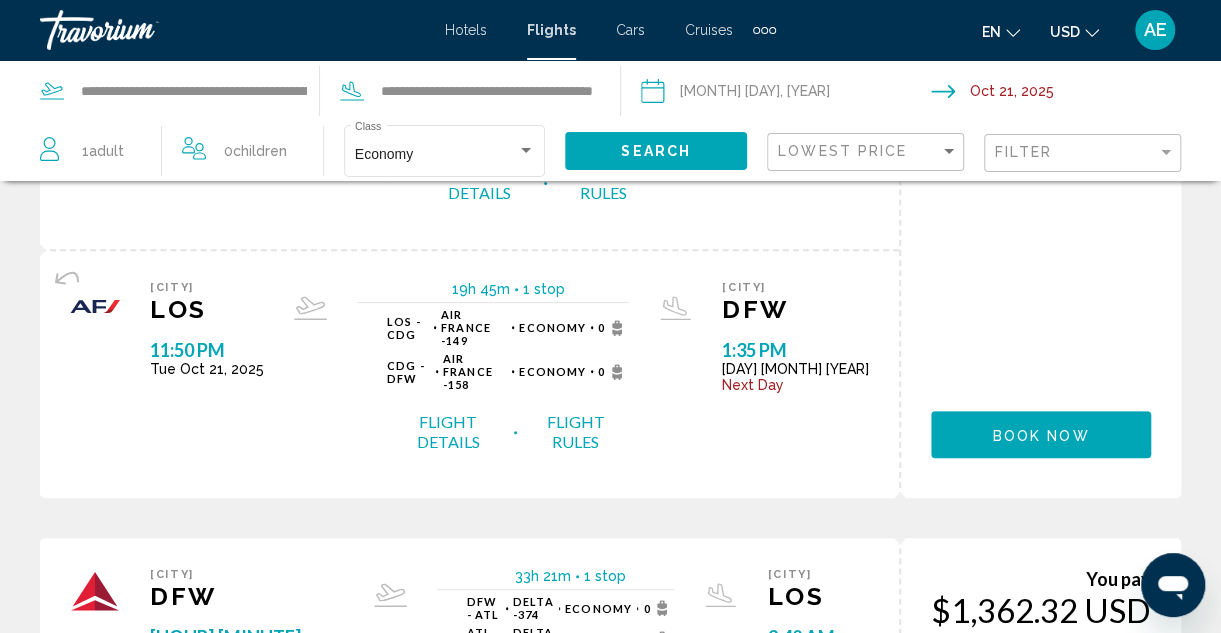 scroll, scrollTop: 0, scrollLeft: 0, axis: both 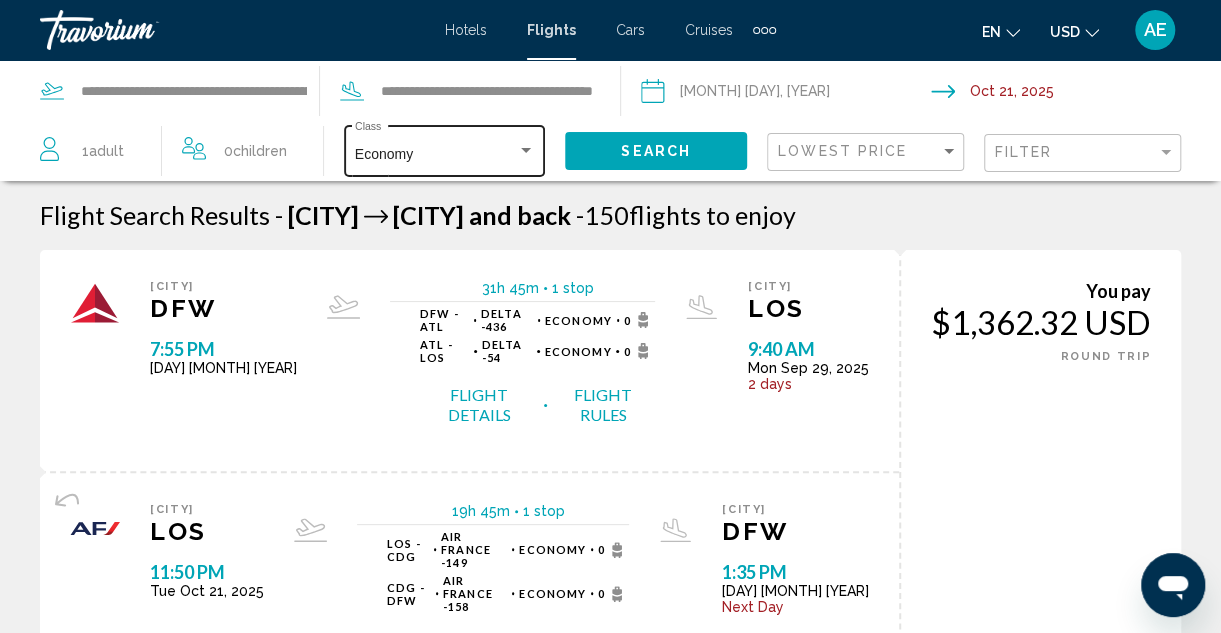 click on "Economy" at bounding box center (445, 155) 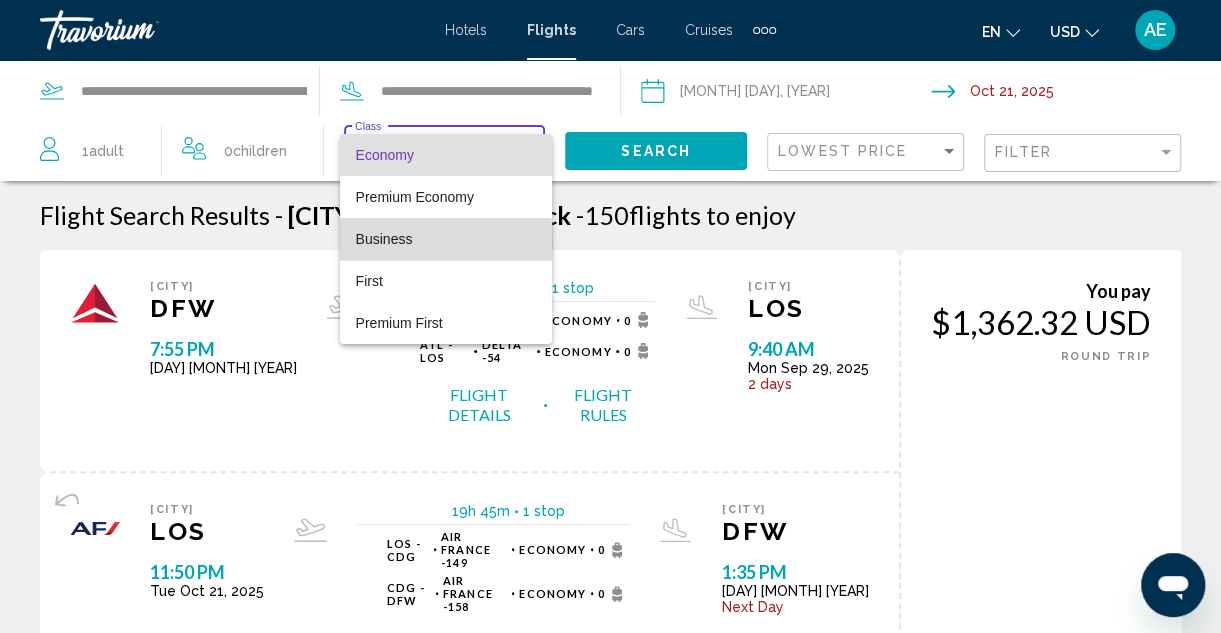 click on "Business" at bounding box center [384, 239] 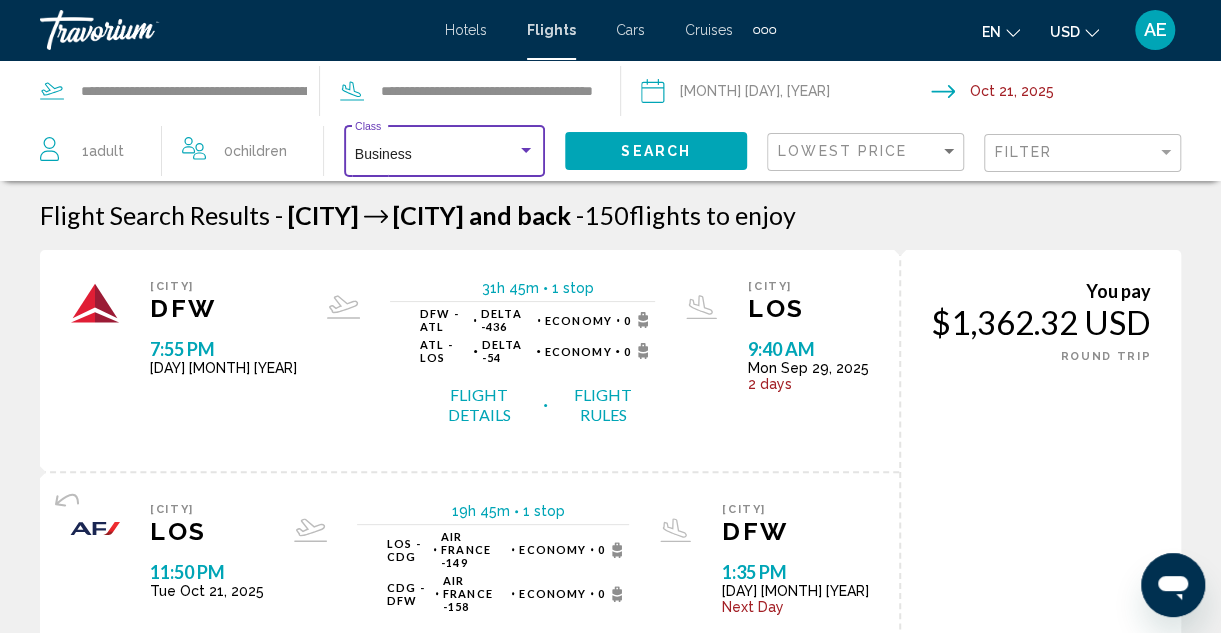 click on "Business" at bounding box center (436, 155) 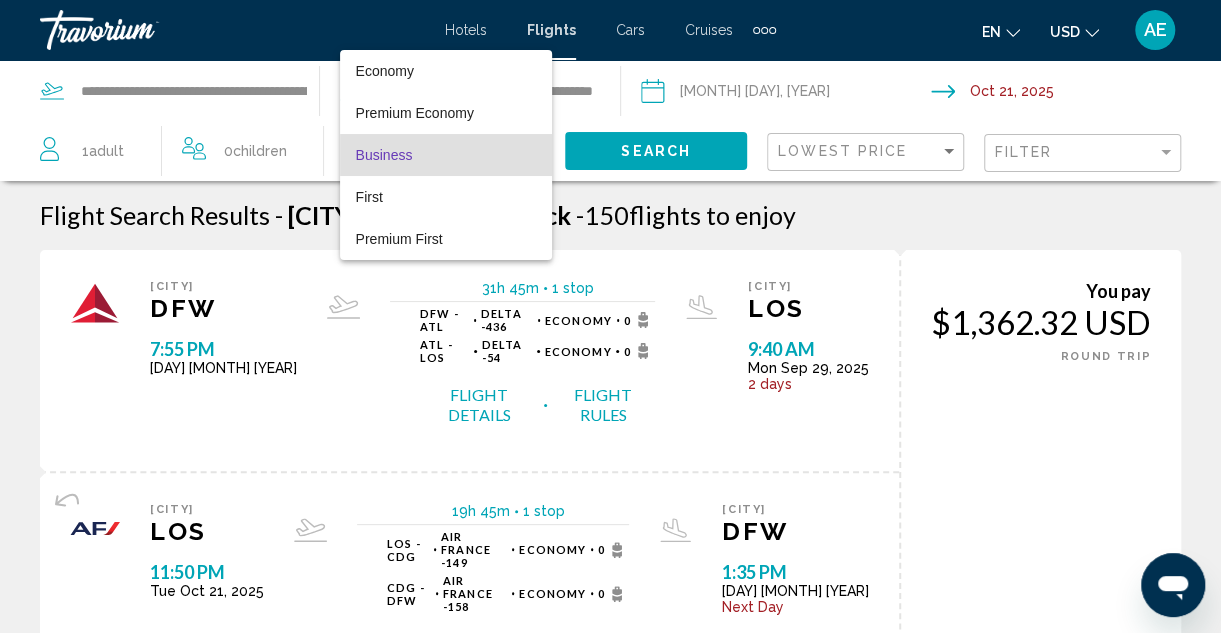click on "Business" at bounding box center (384, 155) 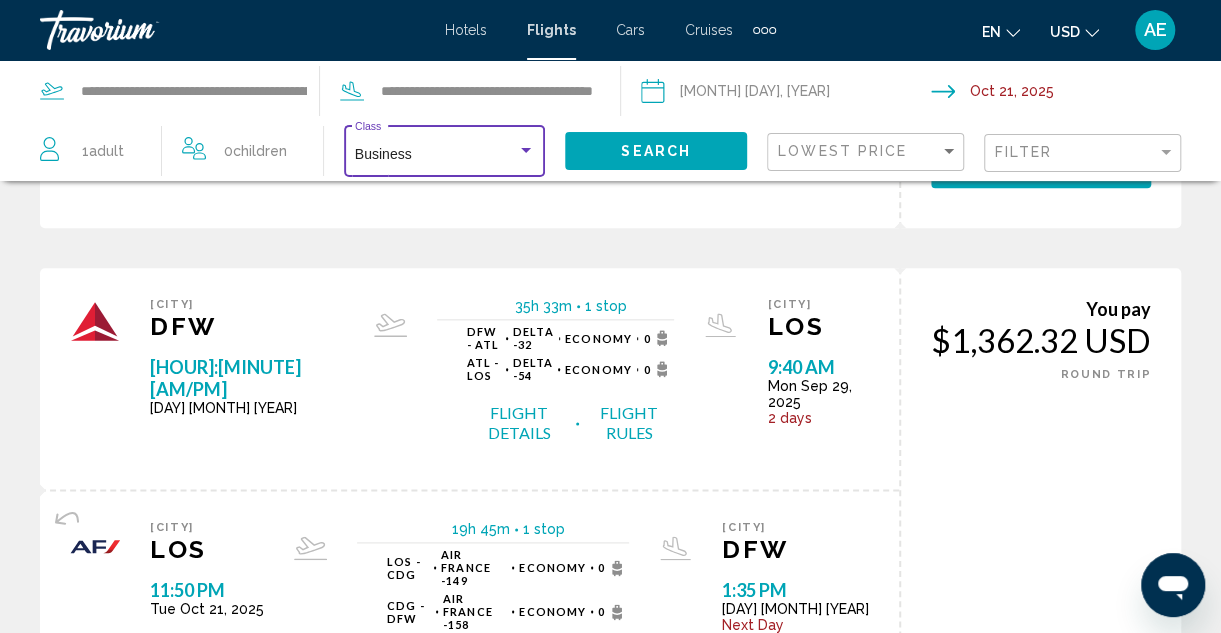 scroll, scrollTop: 1001, scrollLeft: 0, axis: vertical 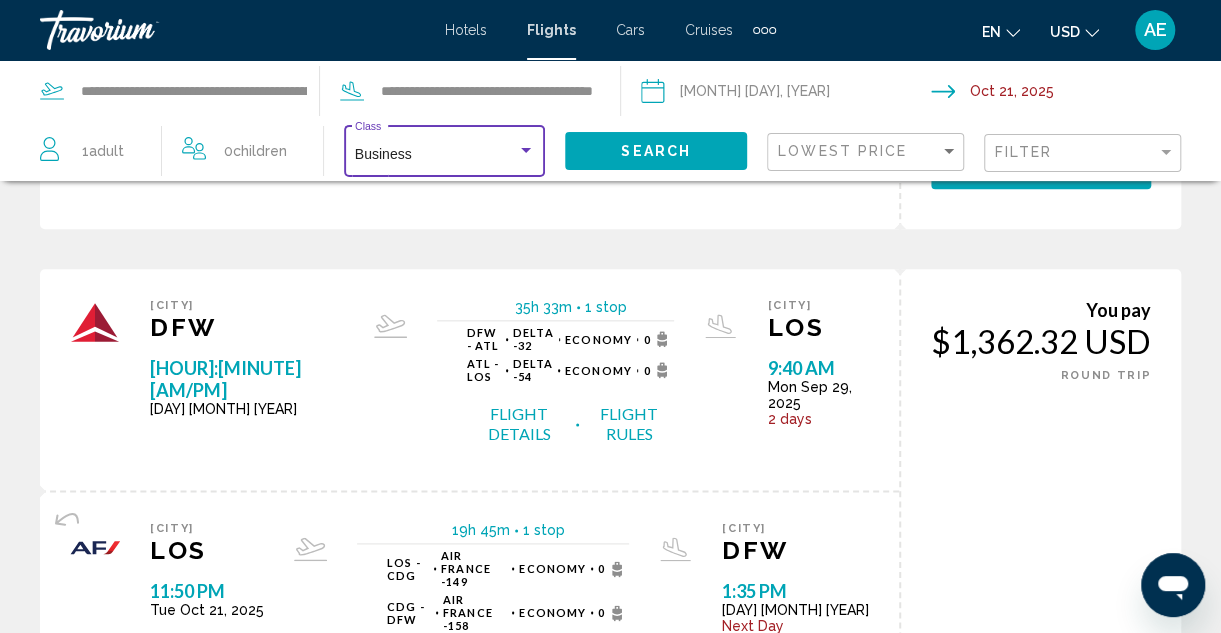 click on "Business" at bounding box center [383, 154] 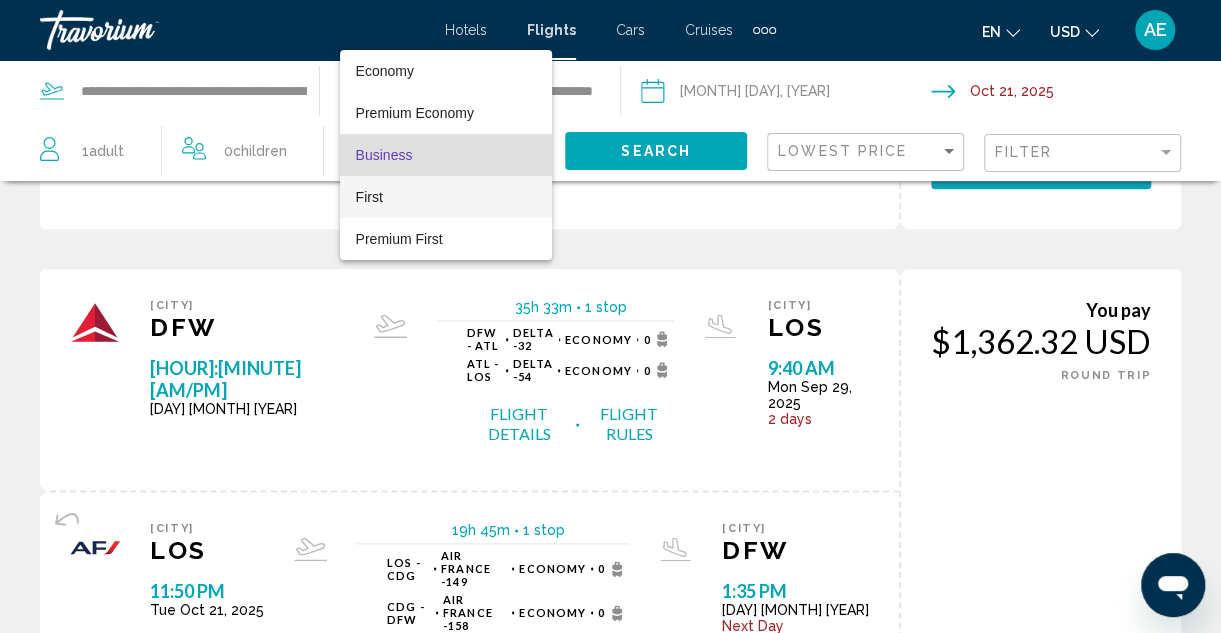 click on "First" at bounding box center (446, 197) 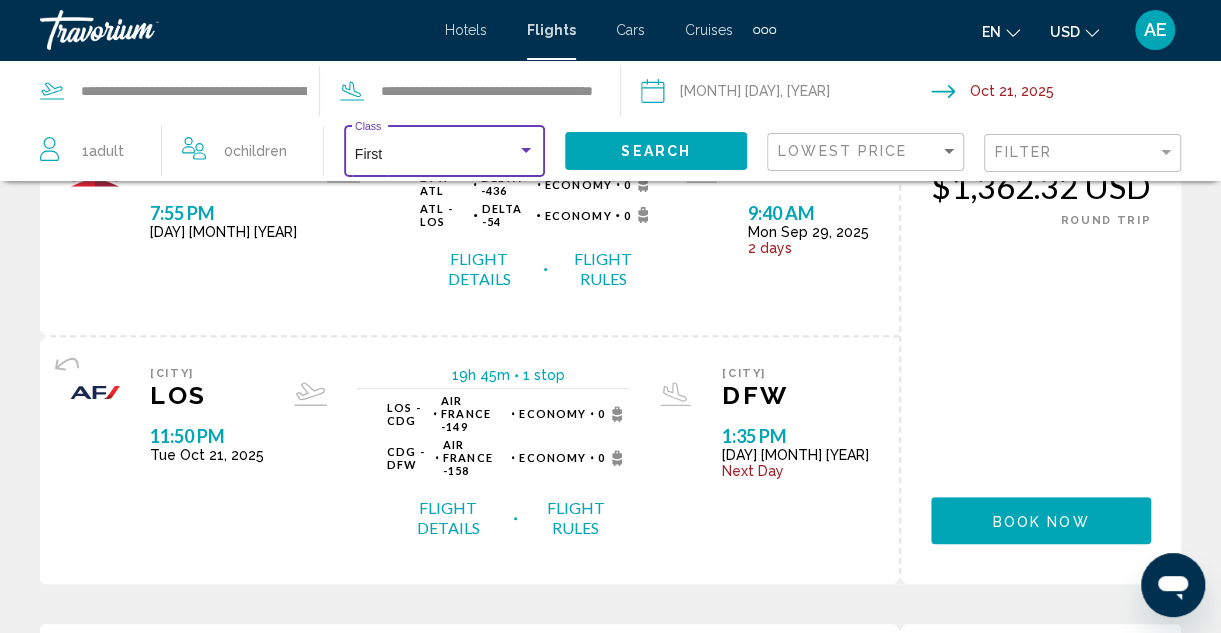 scroll, scrollTop: 0, scrollLeft: 0, axis: both 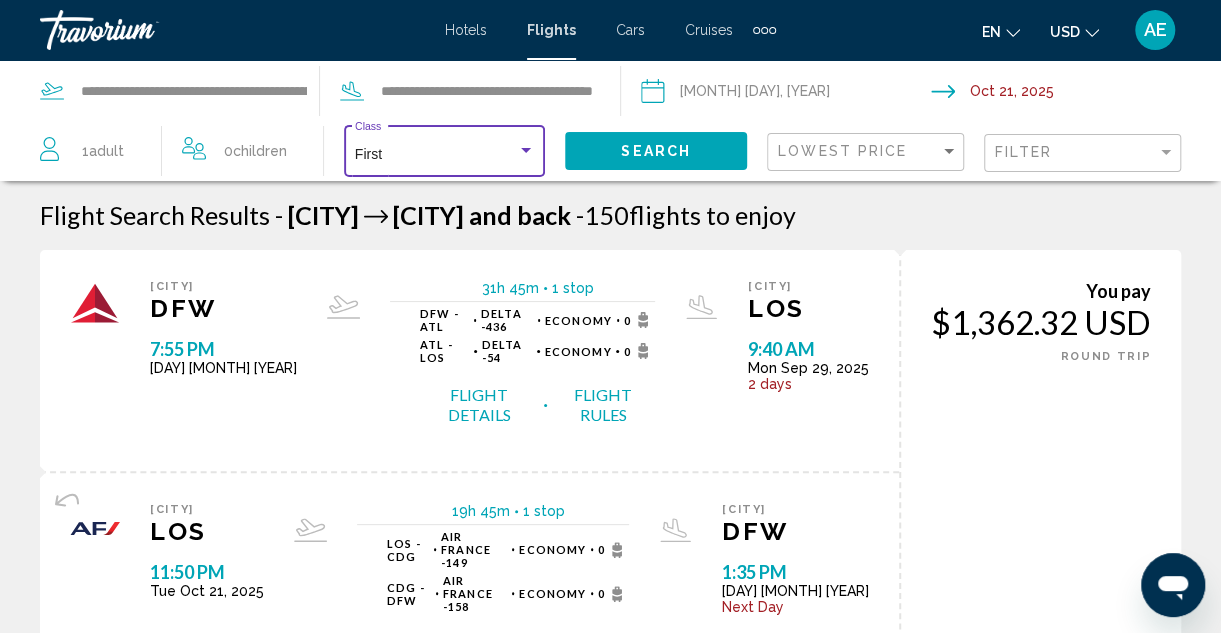 click at bounding box center (526, 151) 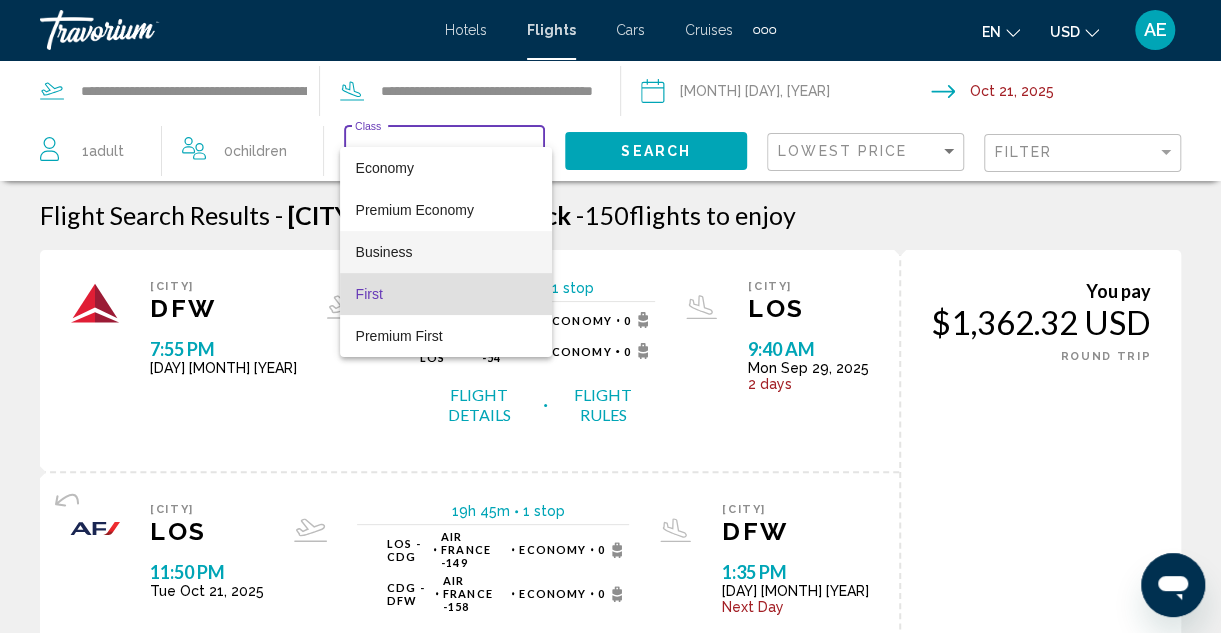 click on "Business" at bounding box center (446, 252) 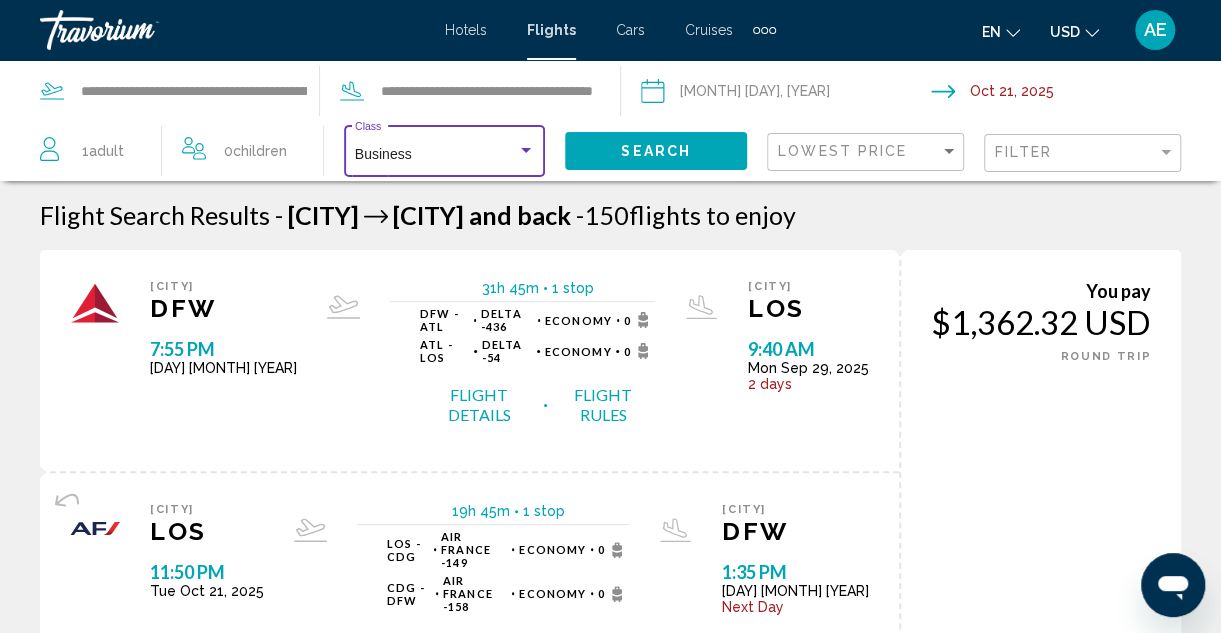 click on "Book now" at bounding box center (1041, 656) 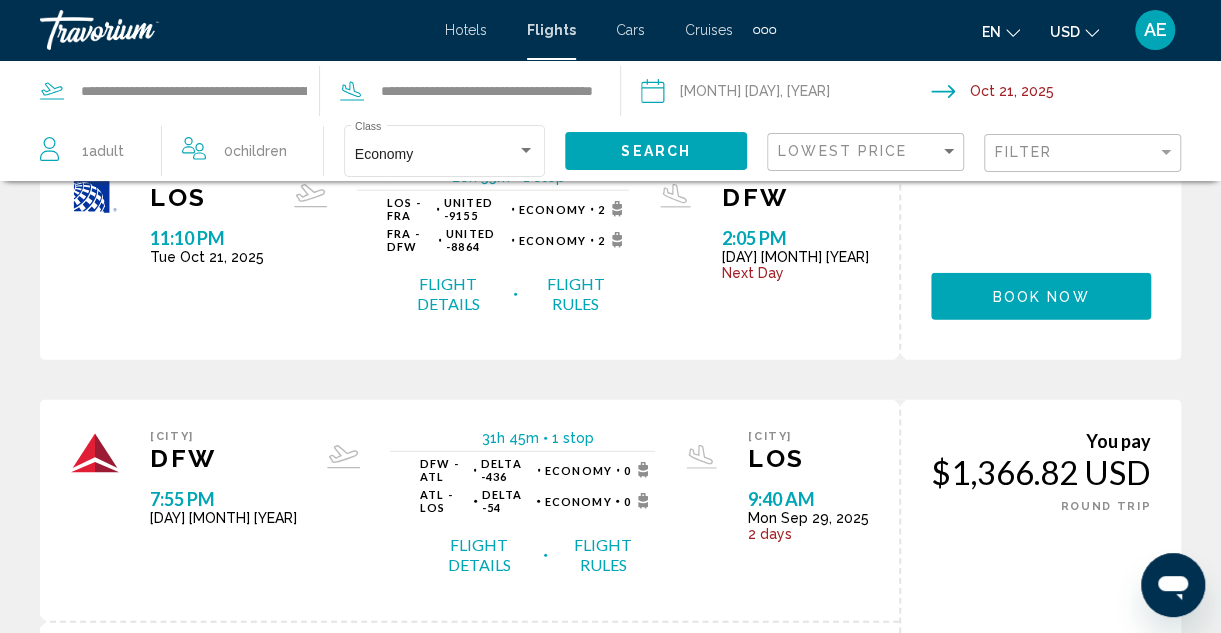 scroll, scrollTop: 2345, scrollLeft: 0, axis: vertical 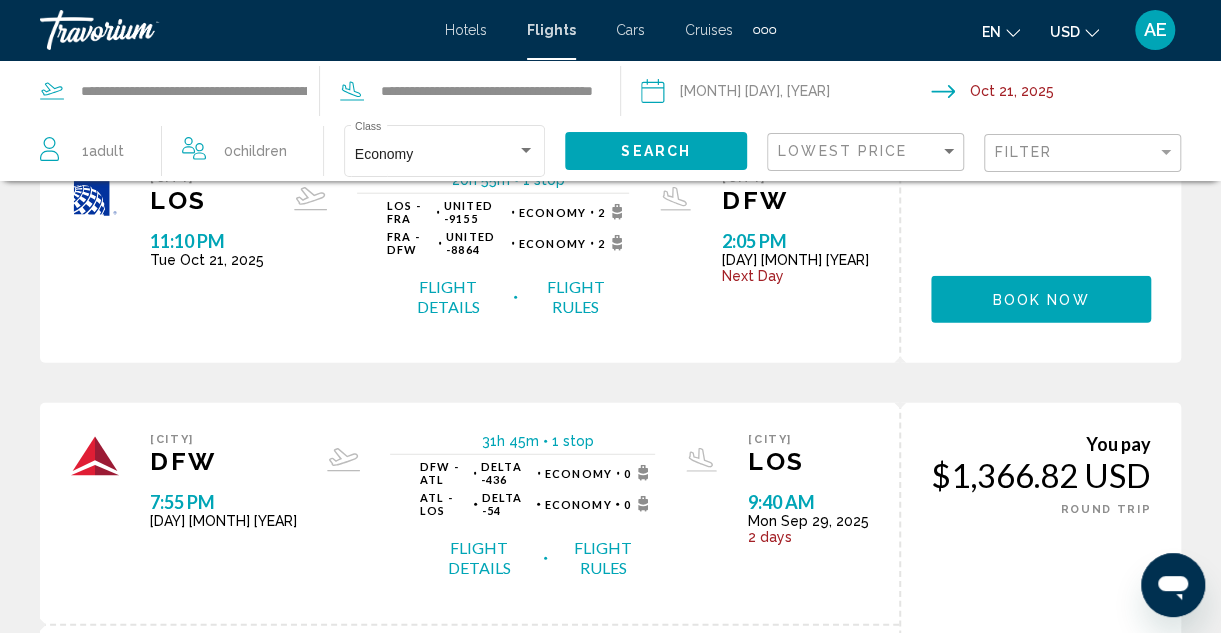 click on "page  5" at bounding box center (680, 964) 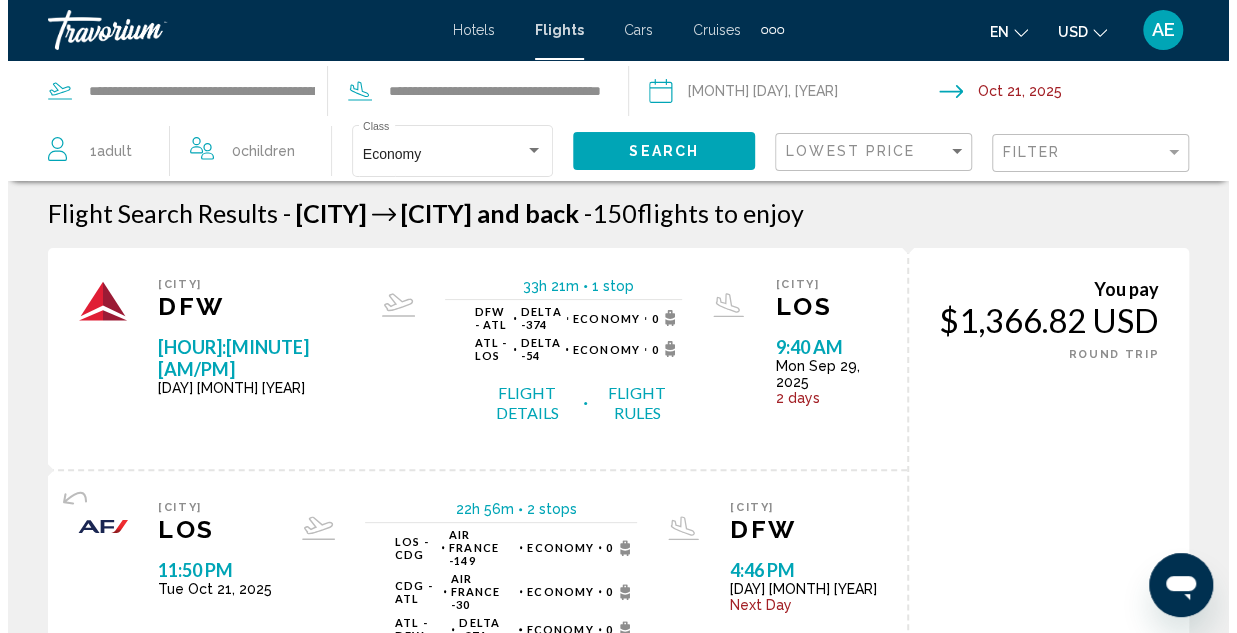 scroll, scrollTop: 0, scrollLeft: 0, axis: both 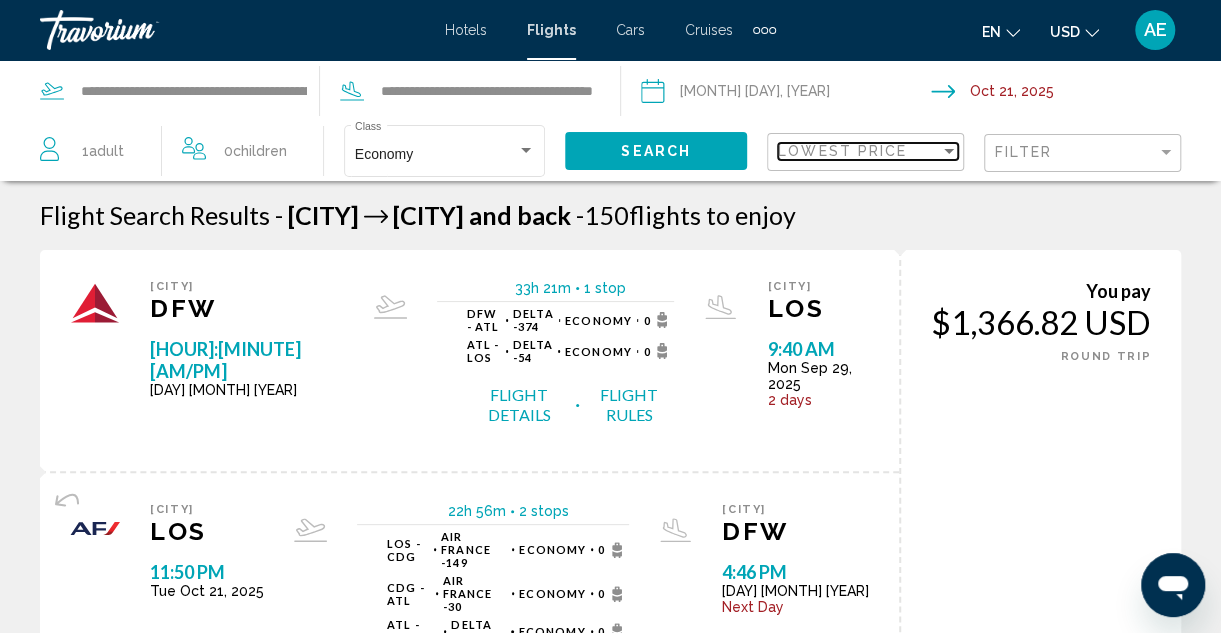 click on "Lowest Price" at bounding box center (842, 151) 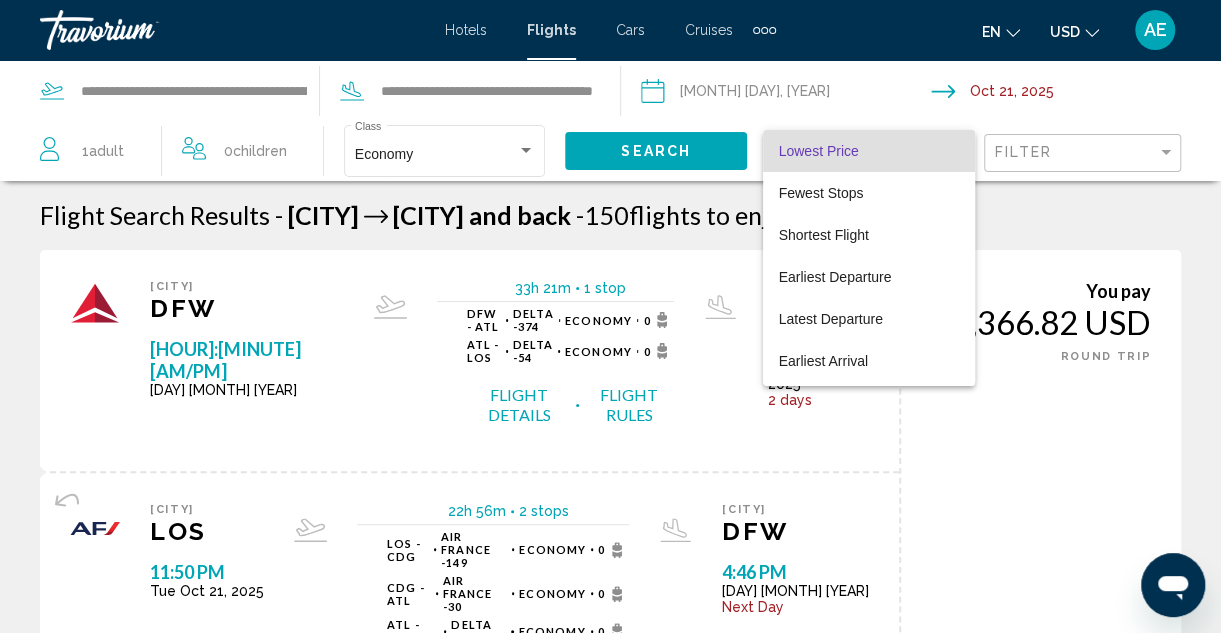 click on "Lowest Price" at bounding box center [869, 151] 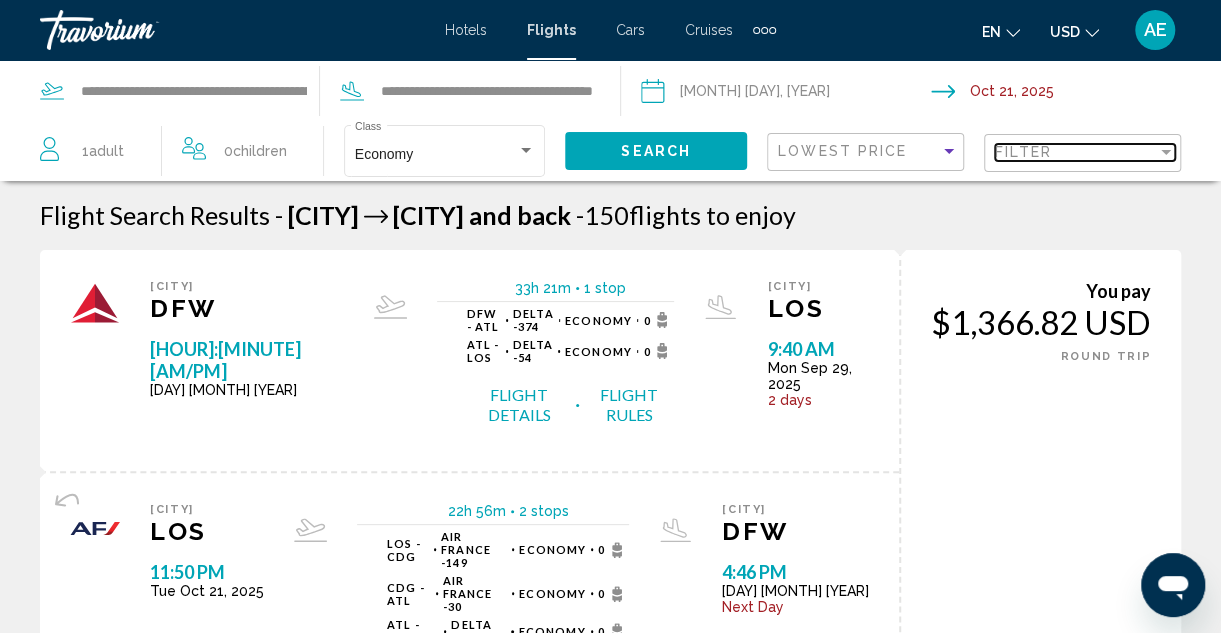 click at bounding box center (1166, 152) 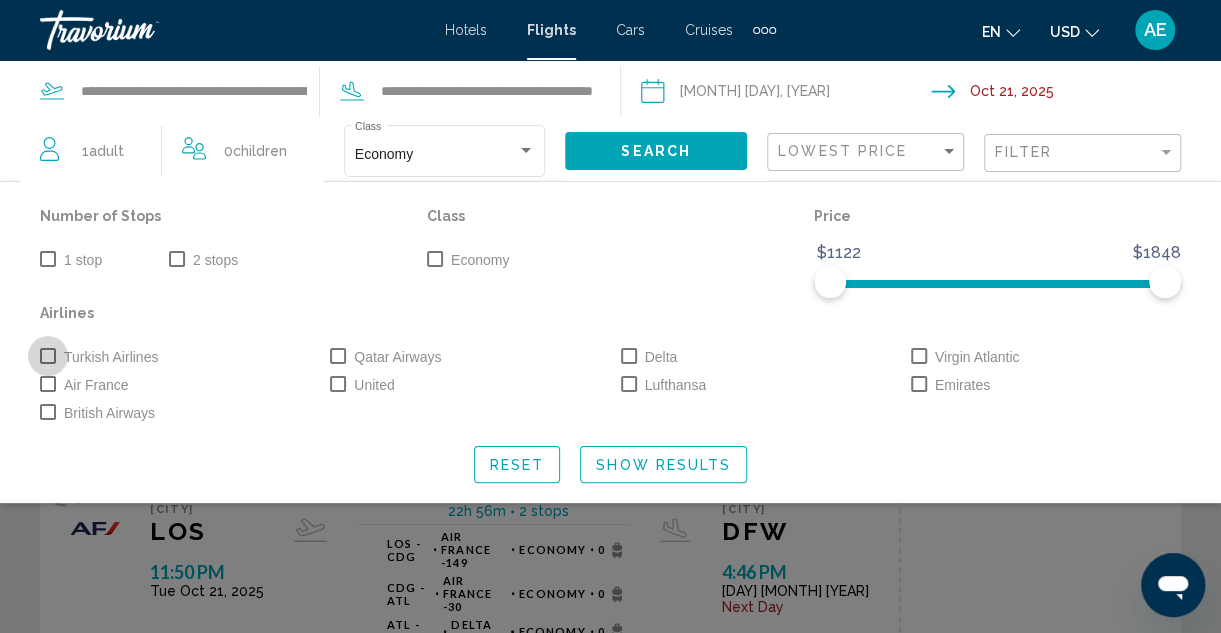click at bounding box center (48, 356) 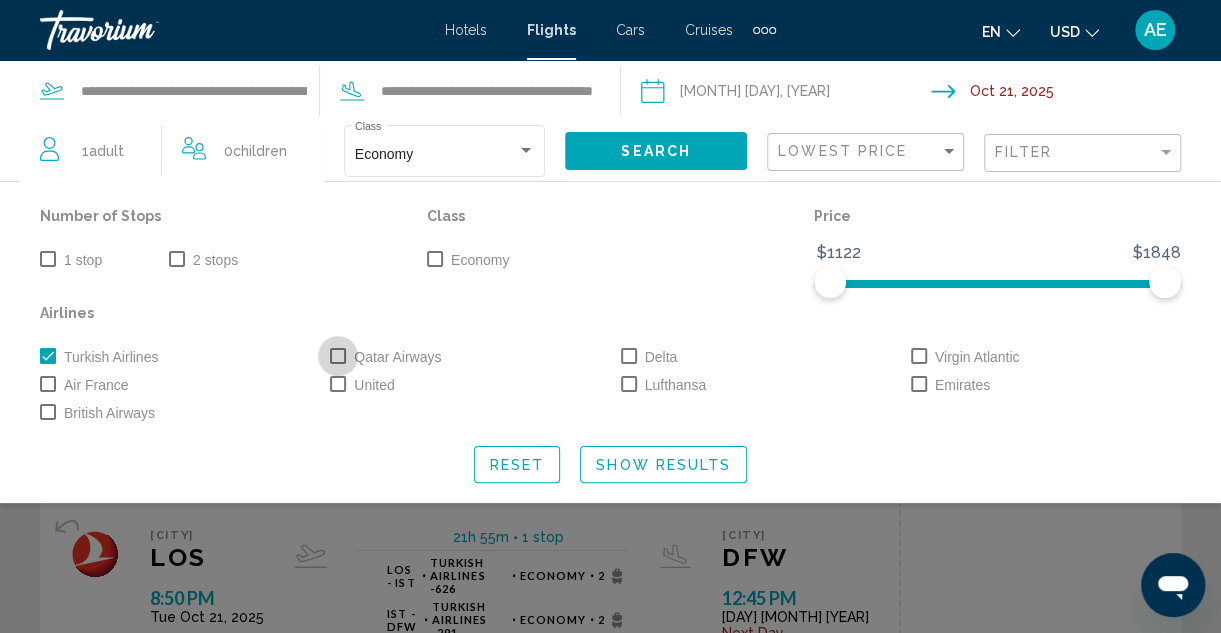 click at bounding box center [338, 356] 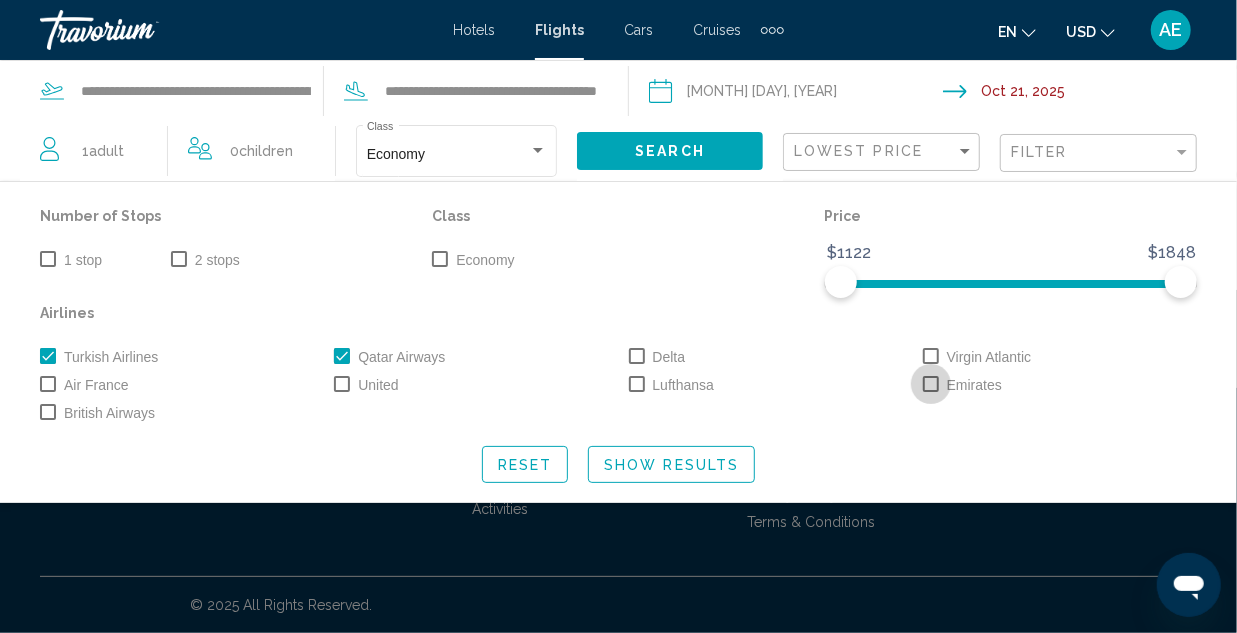 click at bounding box center (931, 384) 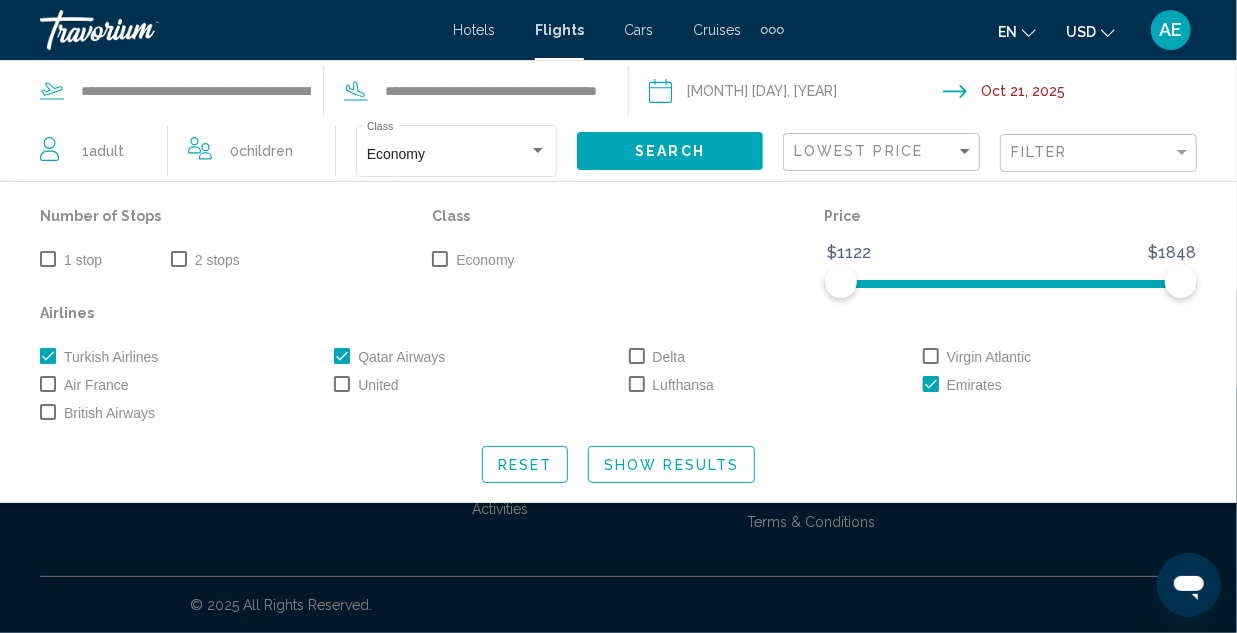 click on "Show Results" 